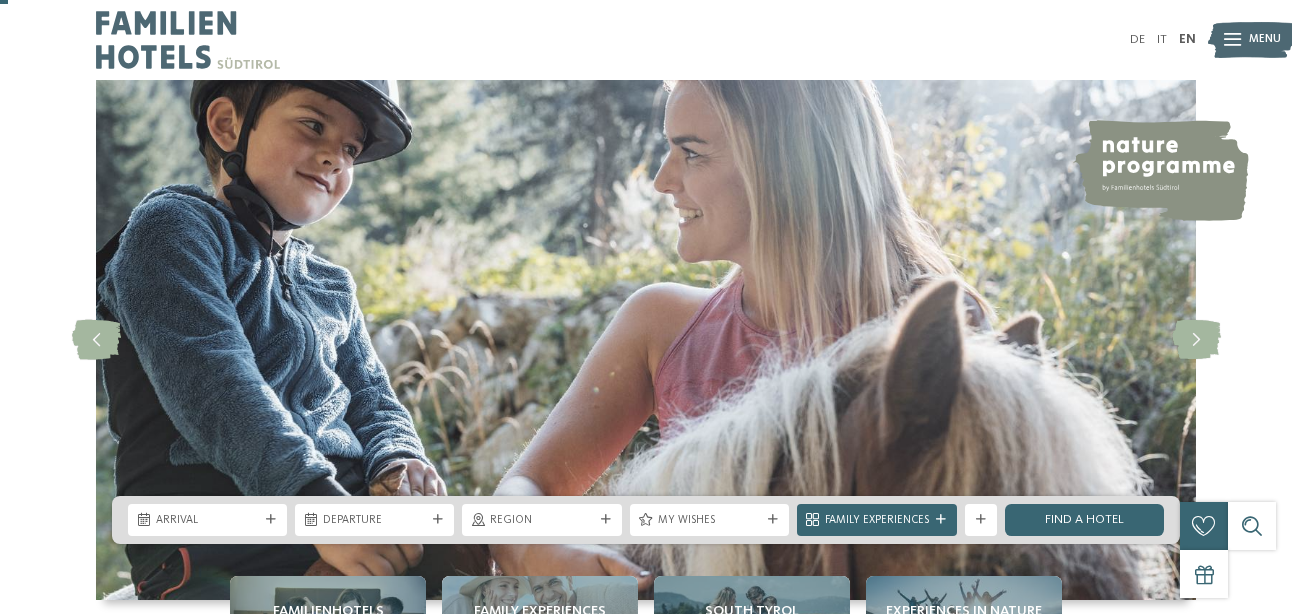 scroll, scrollTop: 138, scrollLeft: 0, axis: vertical 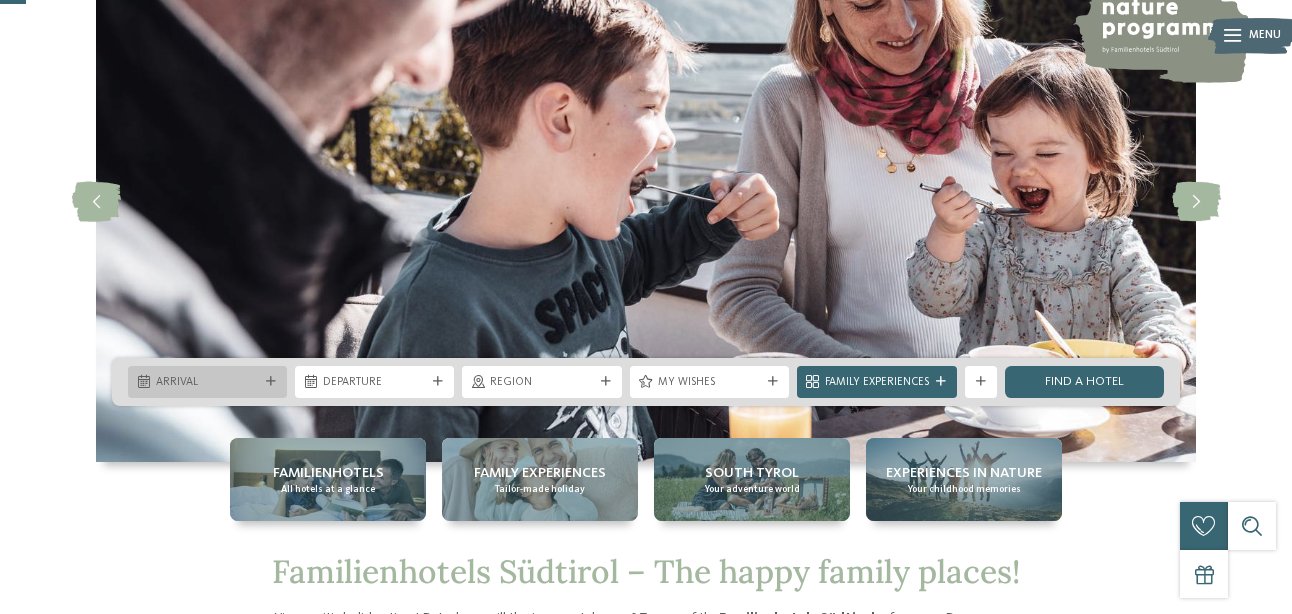click on "Arrival" at bounding box center (207, 383) 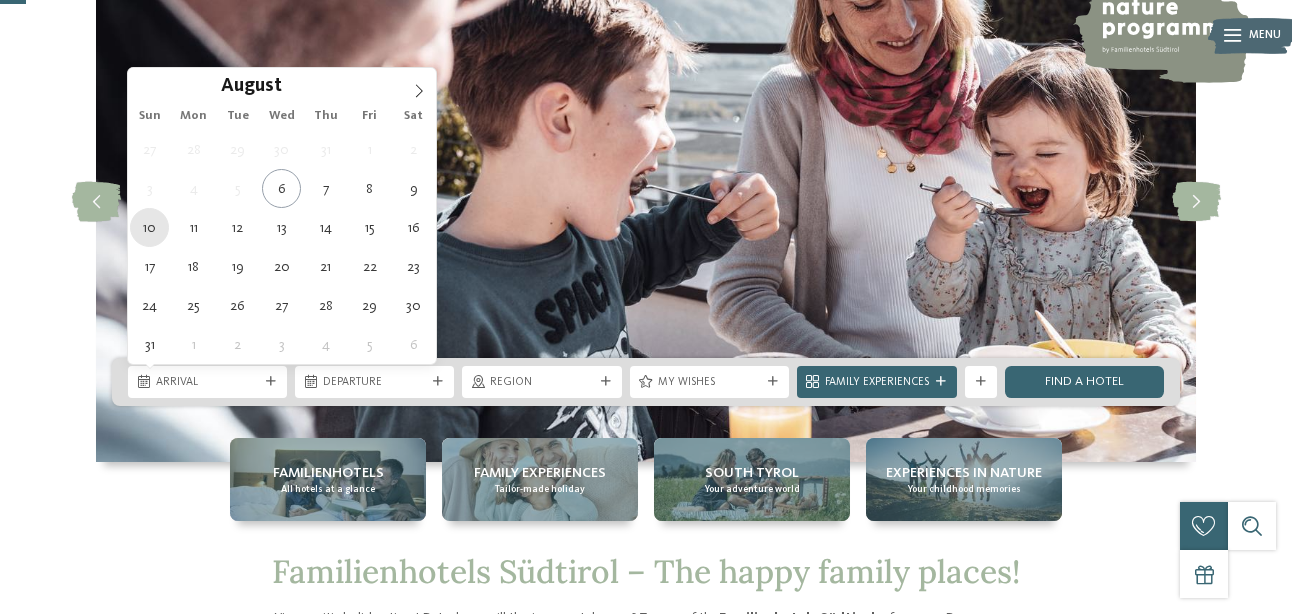 type on "10.08.2025" 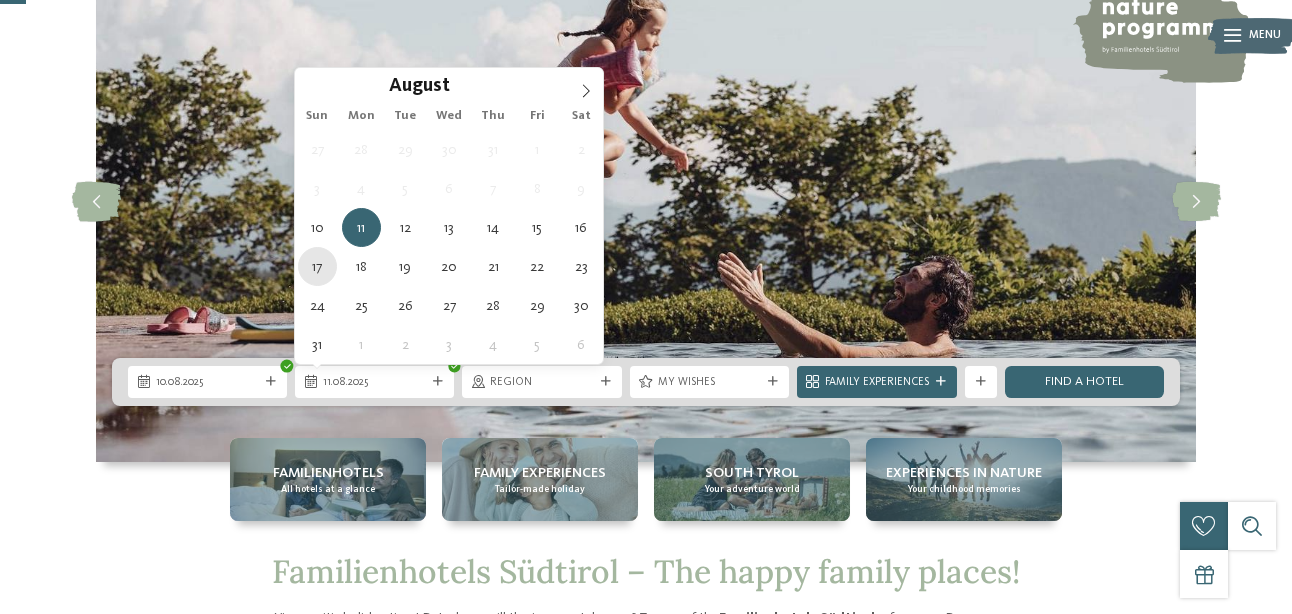 type on "17.08.2025" 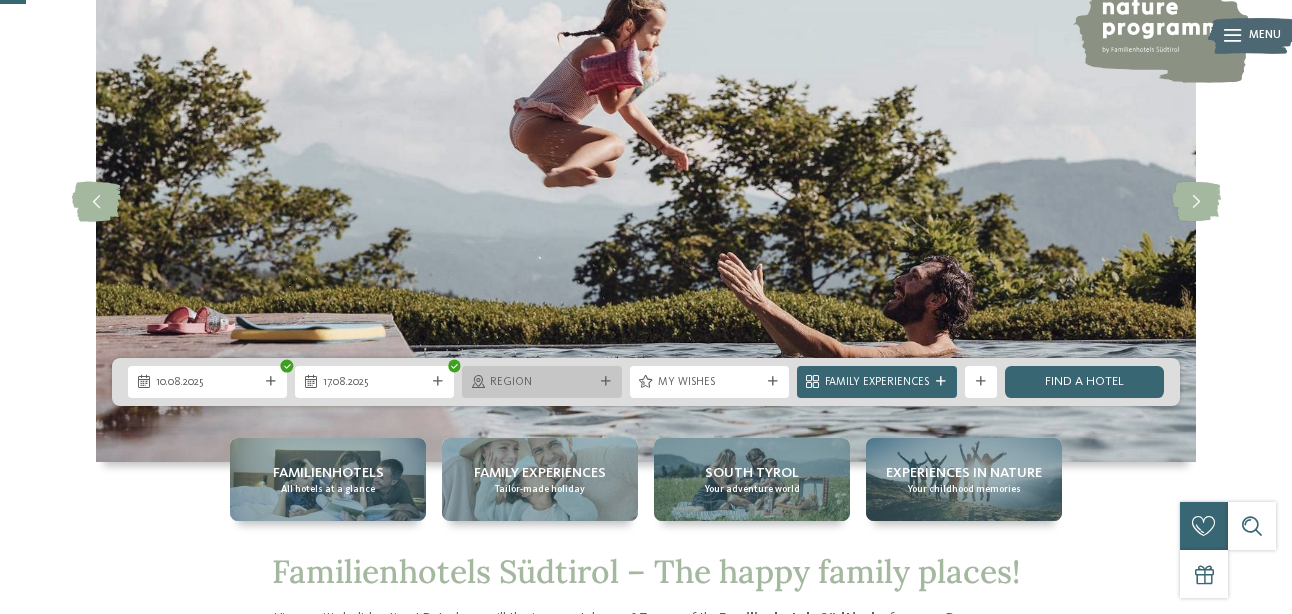 click on "Region" at bounding box center [541, 382] 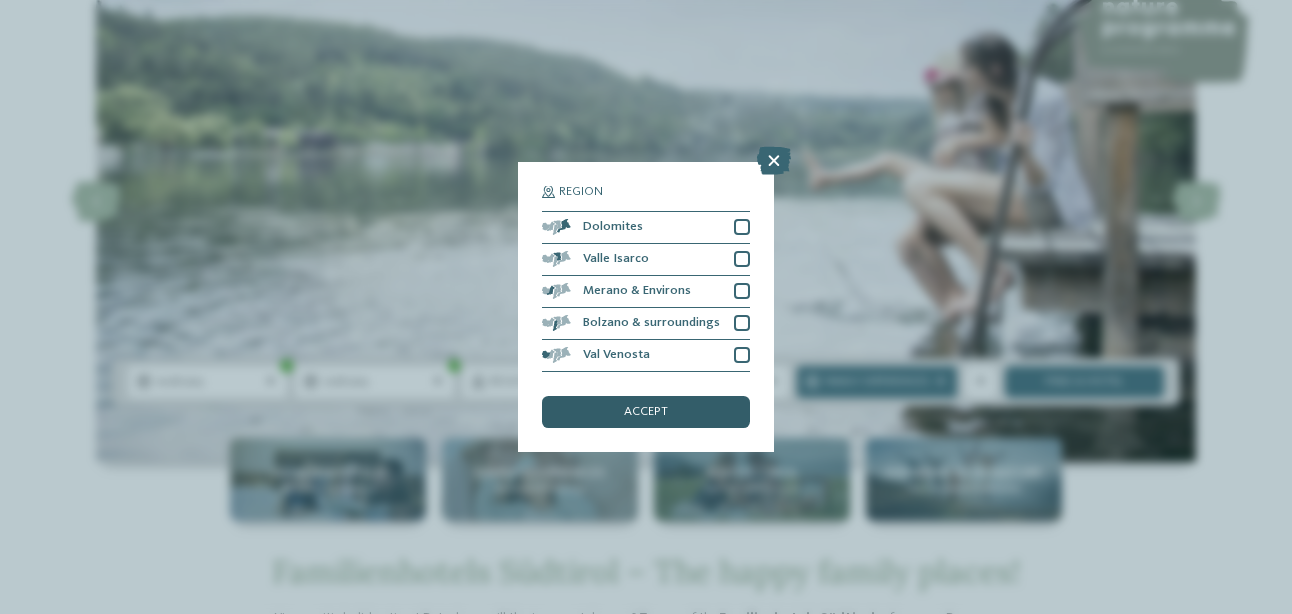 click on "accept" at bounding box center [646, 412] 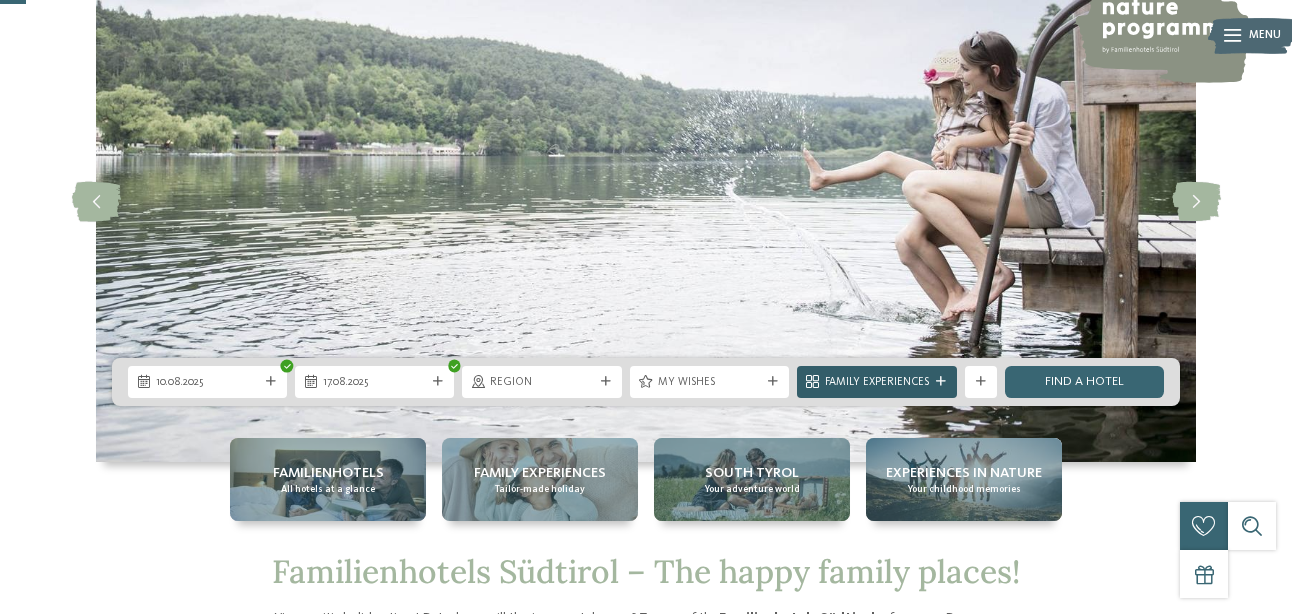 click on "Family Experiences" at bounding box center [877, 383] 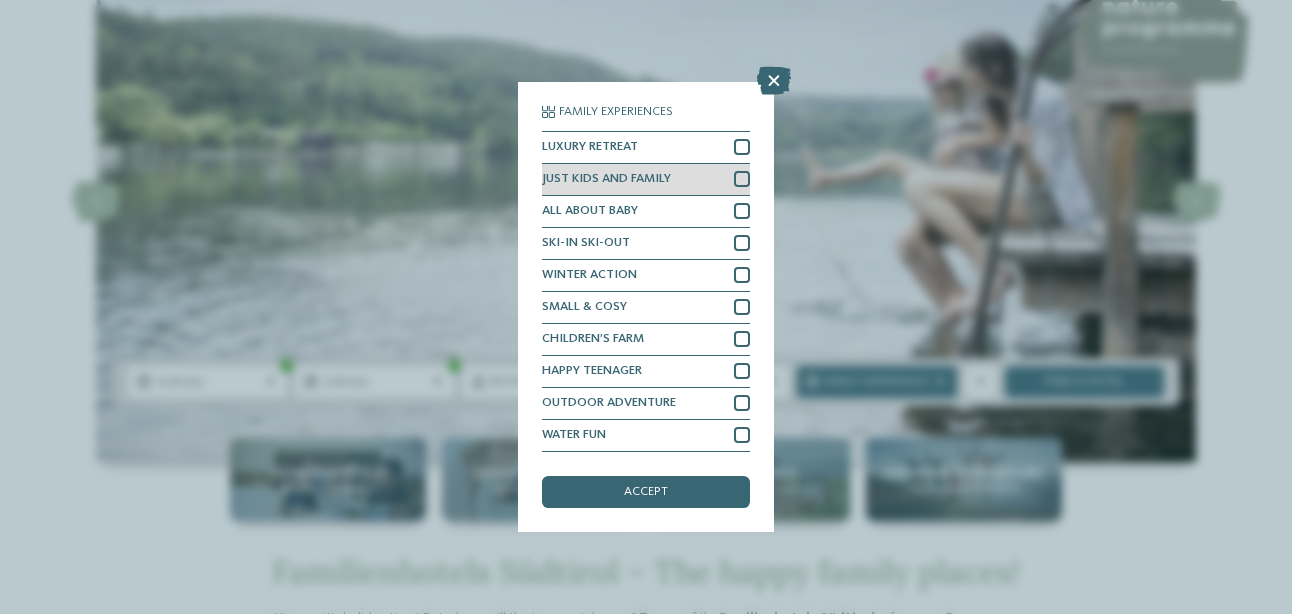 click at bounding box center [742, 179] 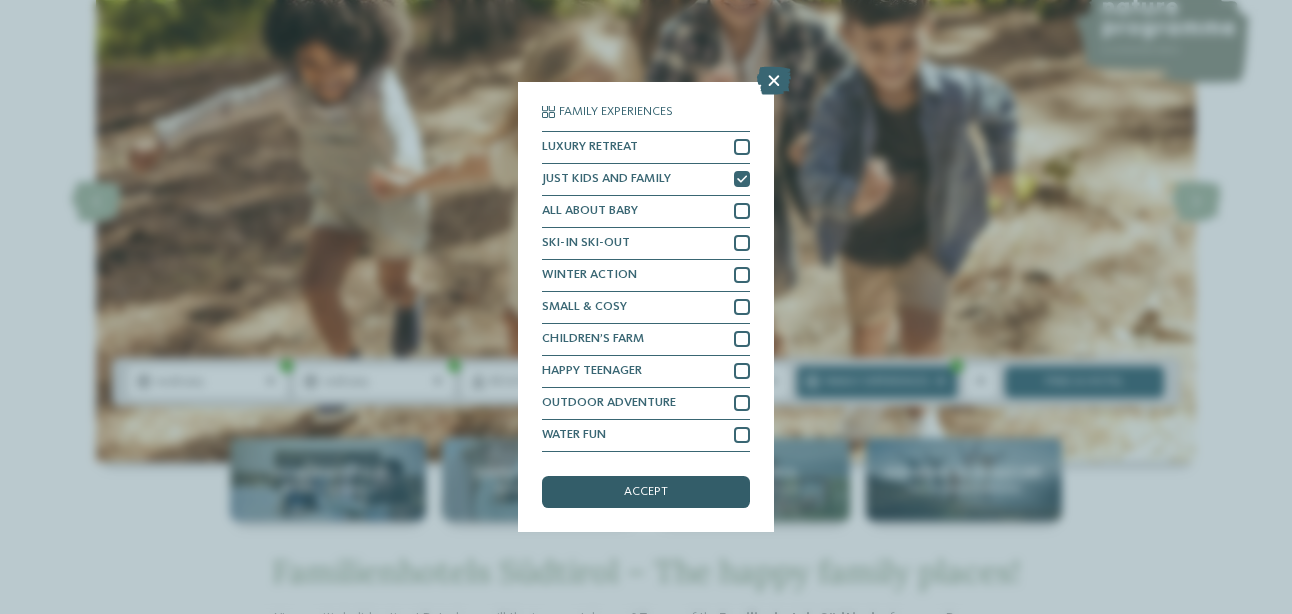 click on "accept" at bounding box center (646, 492) 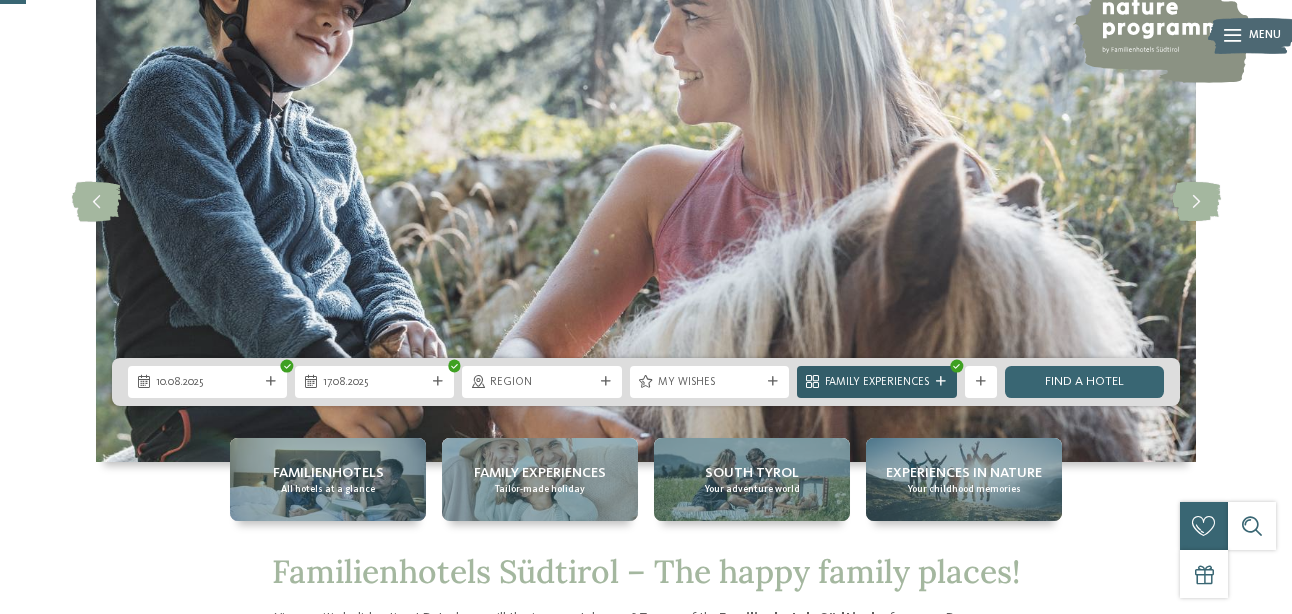 click on "Family Experiences" at bounding box center (877, 383) 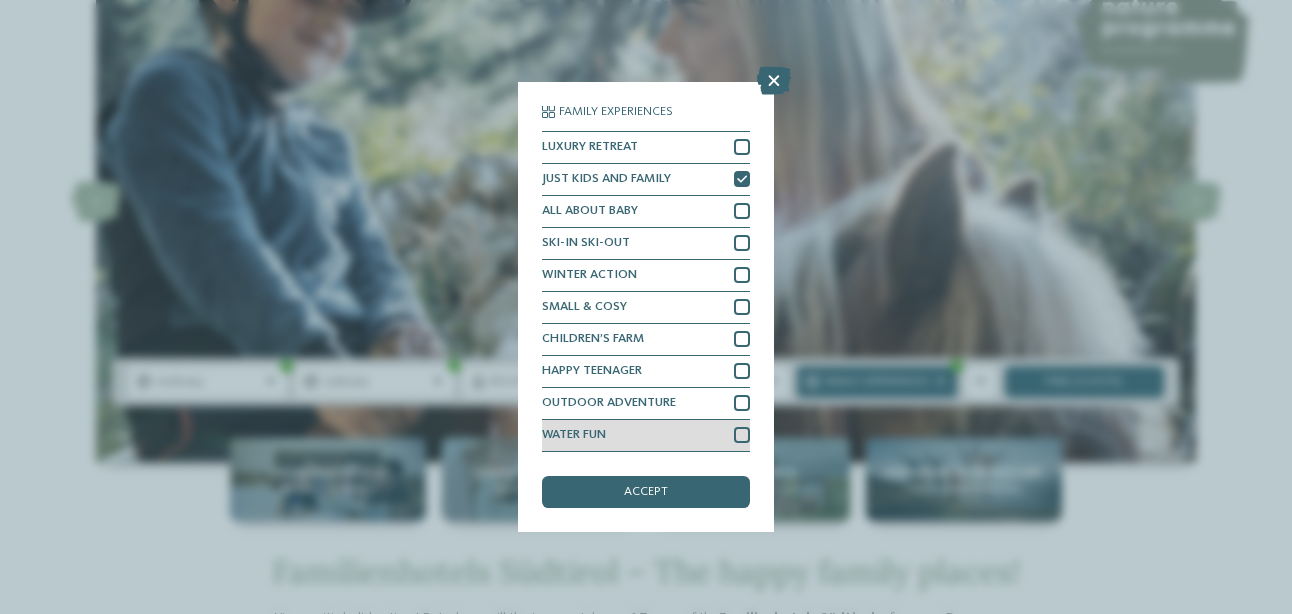 click at bounding box center (742, 435) 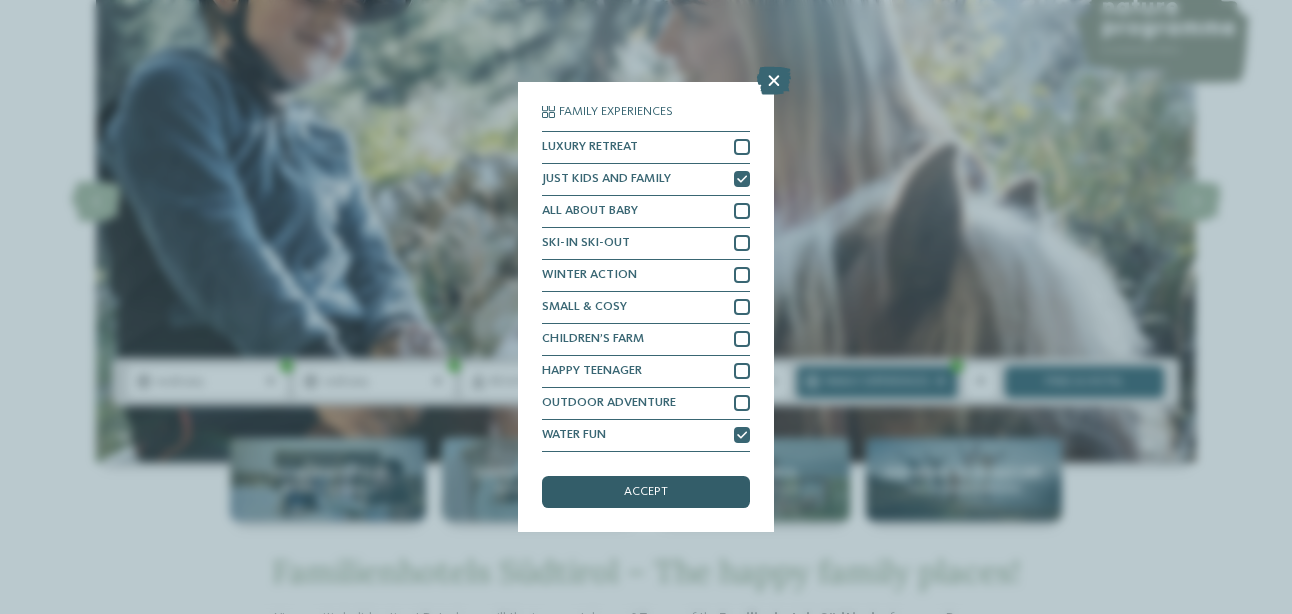 click on "accept" at bounding box center [646, 492] 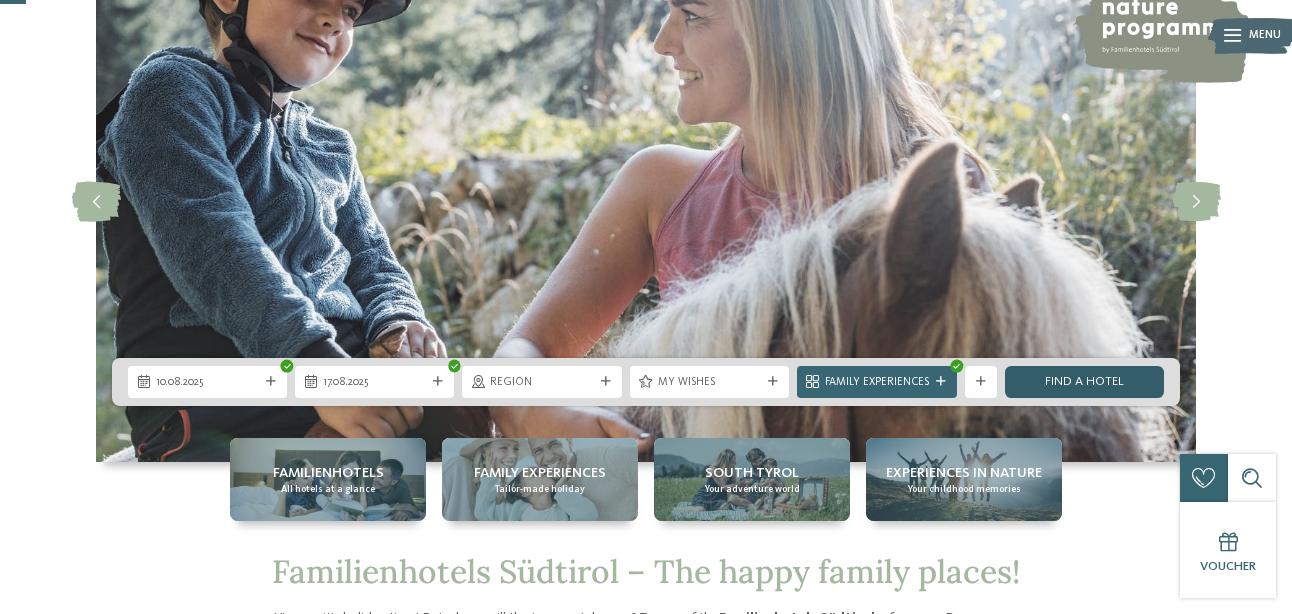 click on "Find a hotel" at bounding box center [1084, 382] 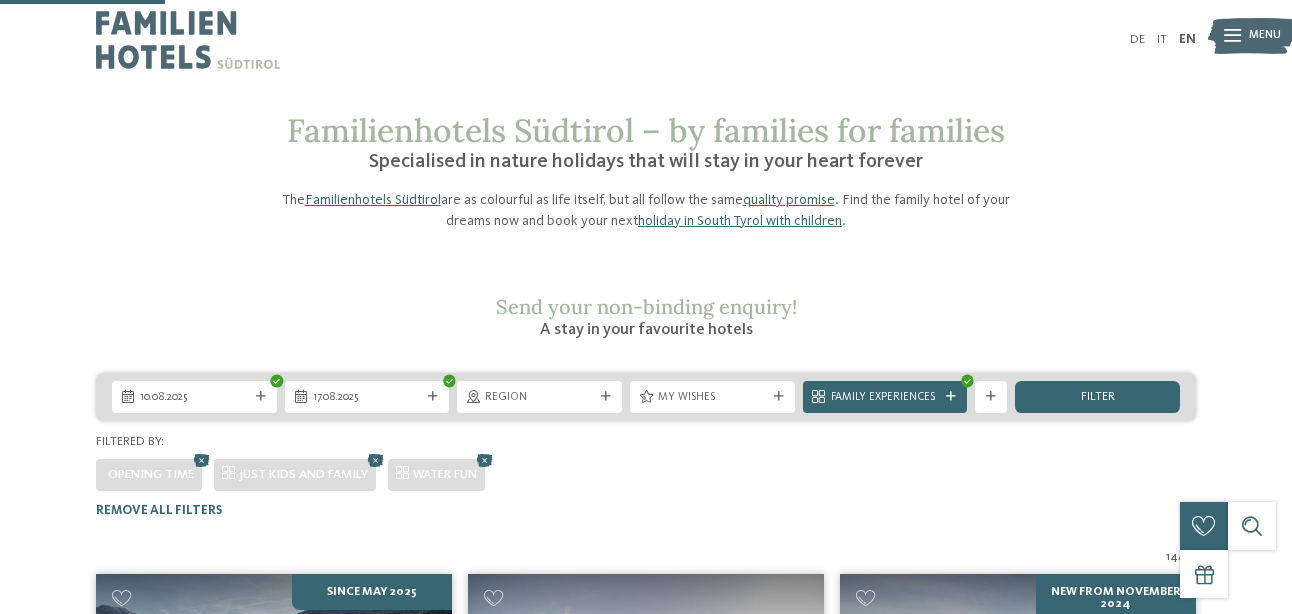 scroll, scrollTop: 456, scrollLeft: 0, axis: vertical 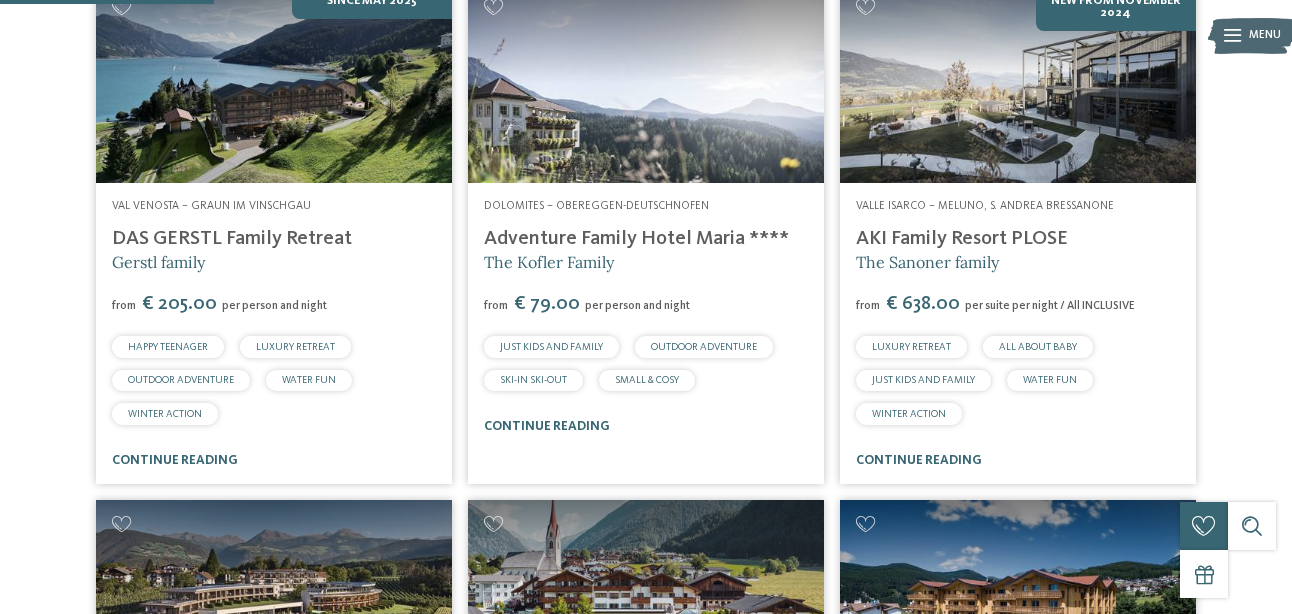 click at bounding box center [274, 83] 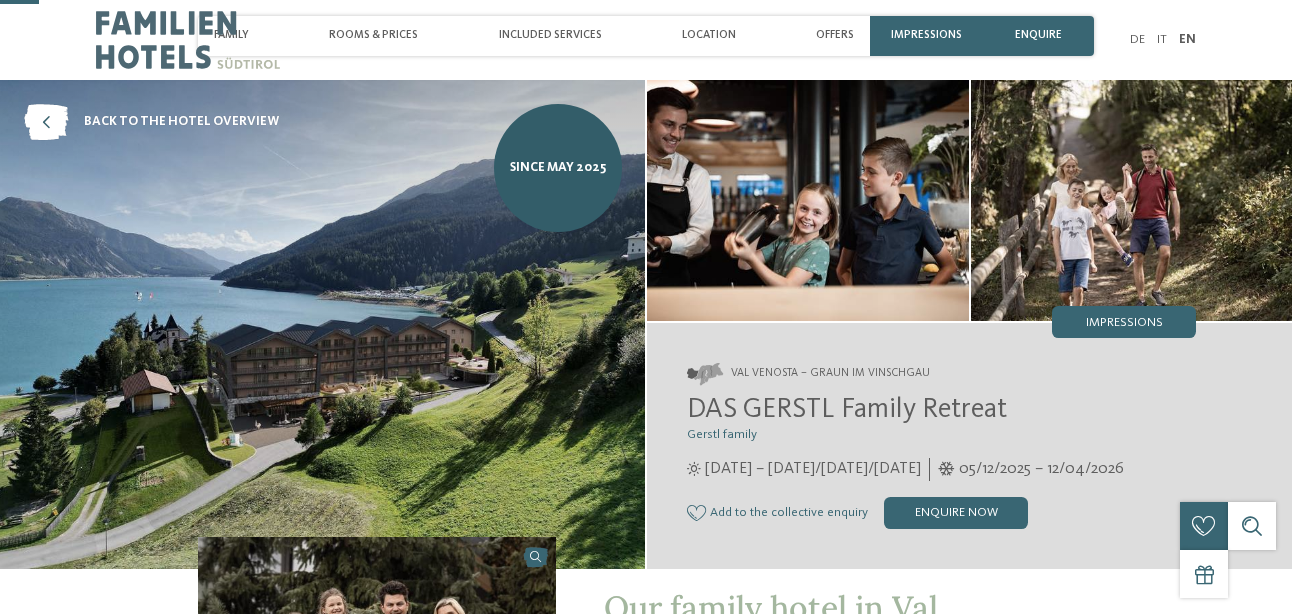 scroll, scrollTop: 166, scrollLeft: 0, axis: vertical 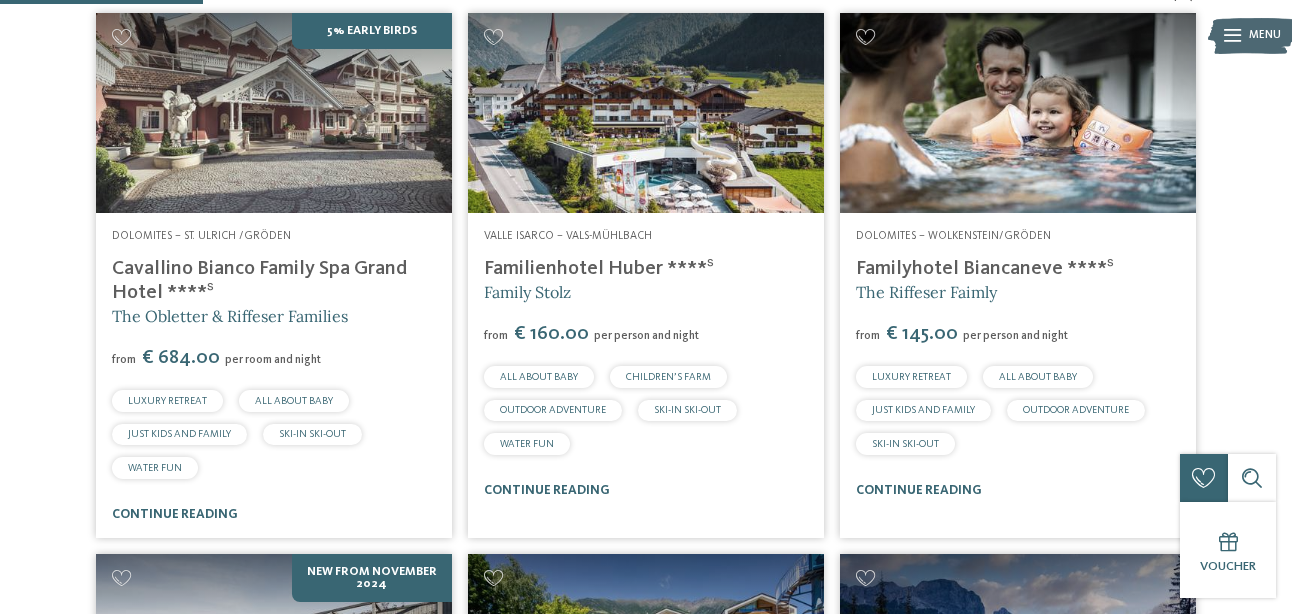 click at bounding box center (646, 113) 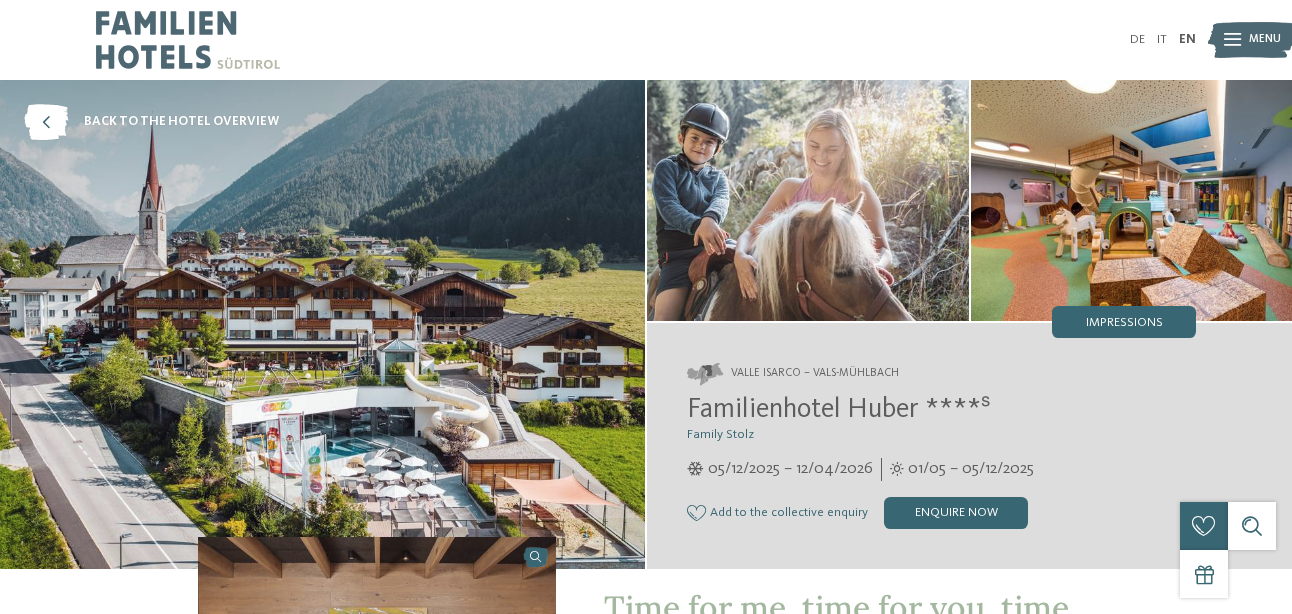 scroll, scrollTop: 0, scrollLeft: 0, axis: both 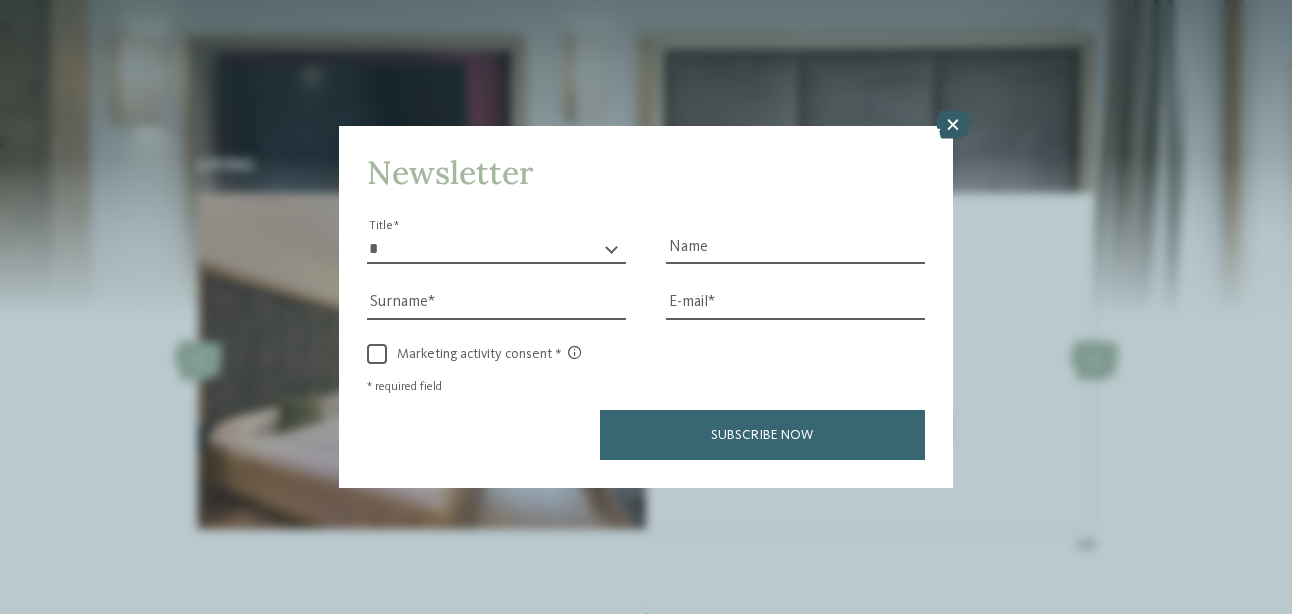 click at bounding box center (953, 125) 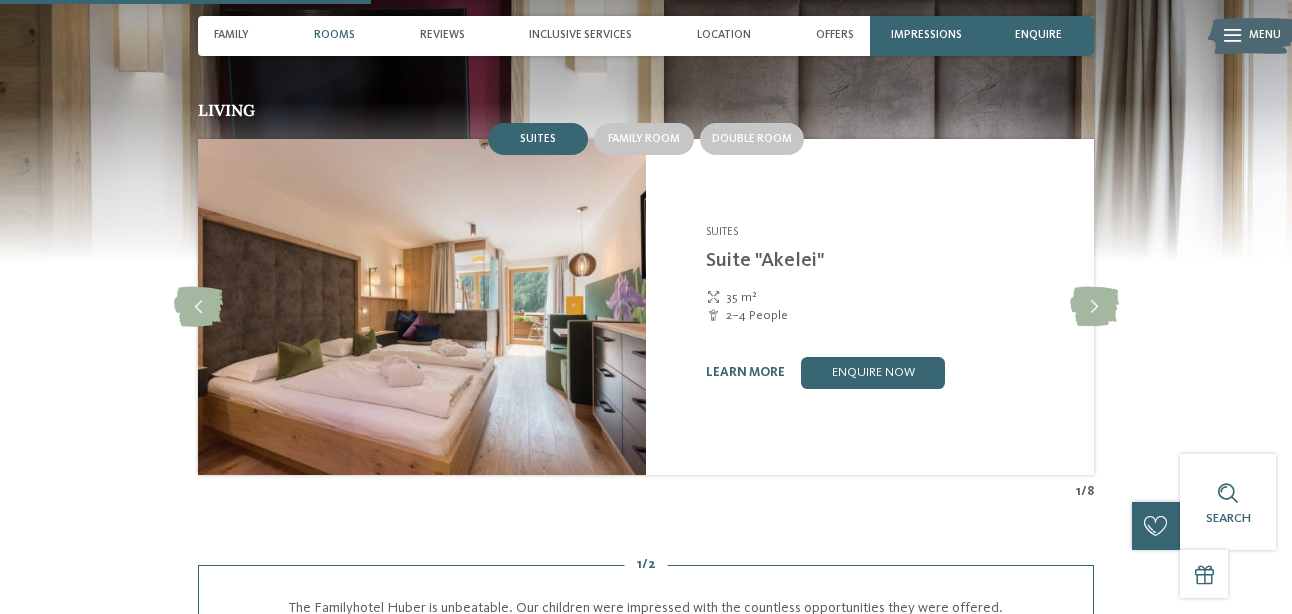 scroll, scrollTop: 1670, scrollLeft: 0, axis: vertical 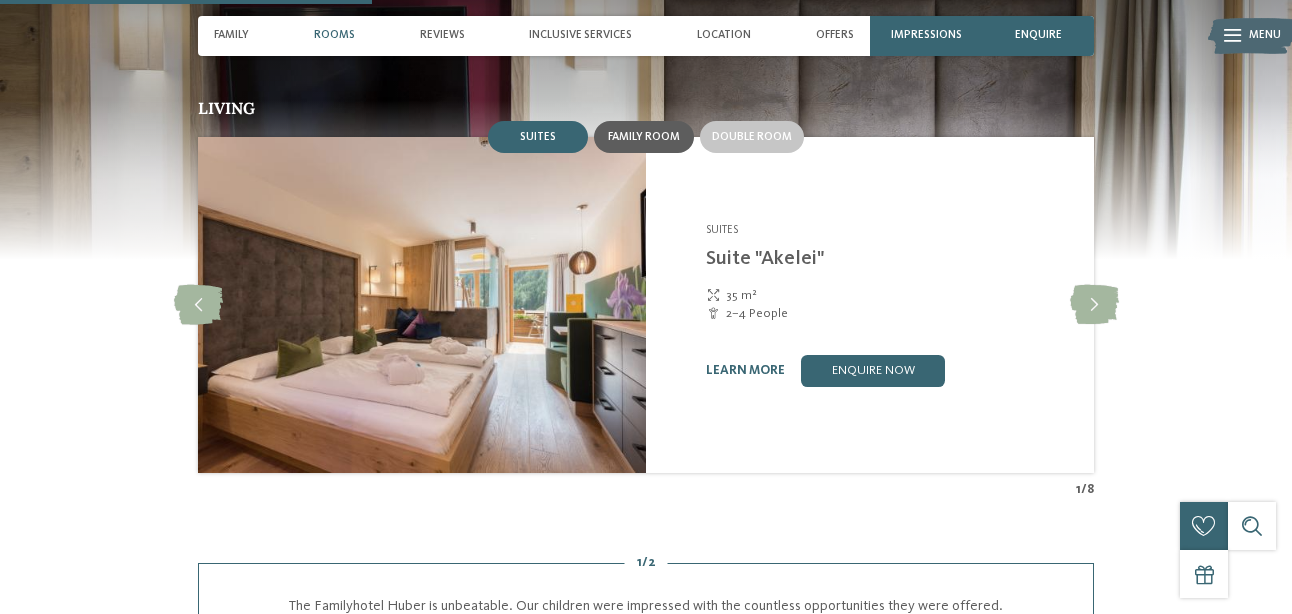 click on "Family room" at bounding box center [644, 137] 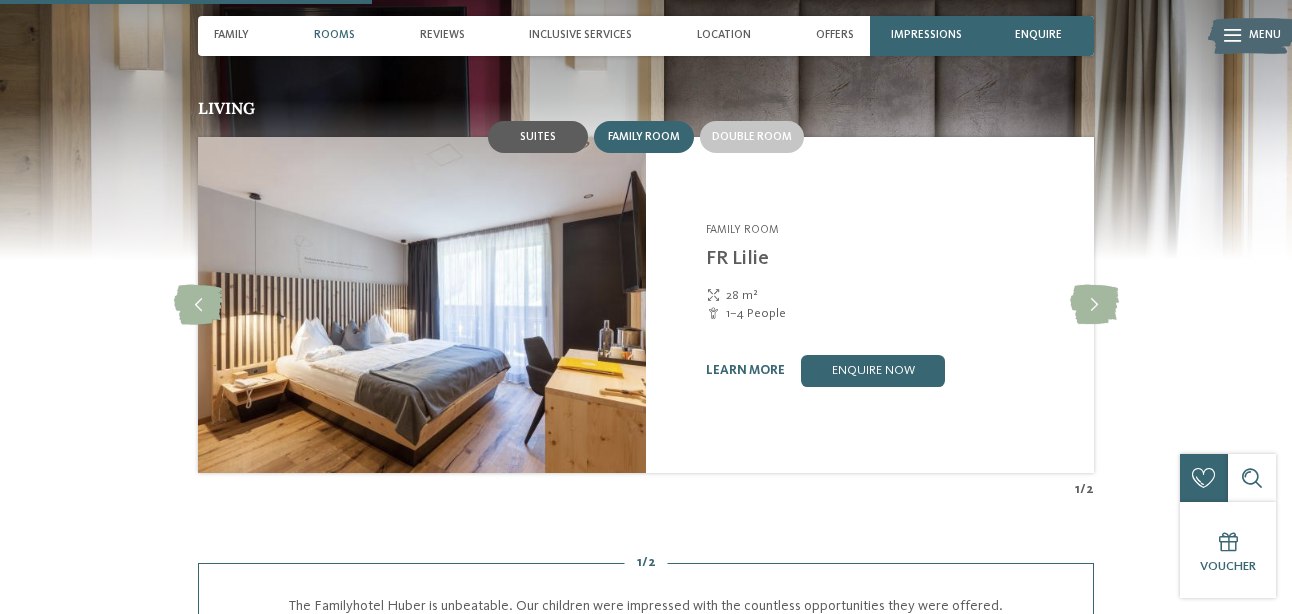 click on "Suites" at bounding box center [538, 137] 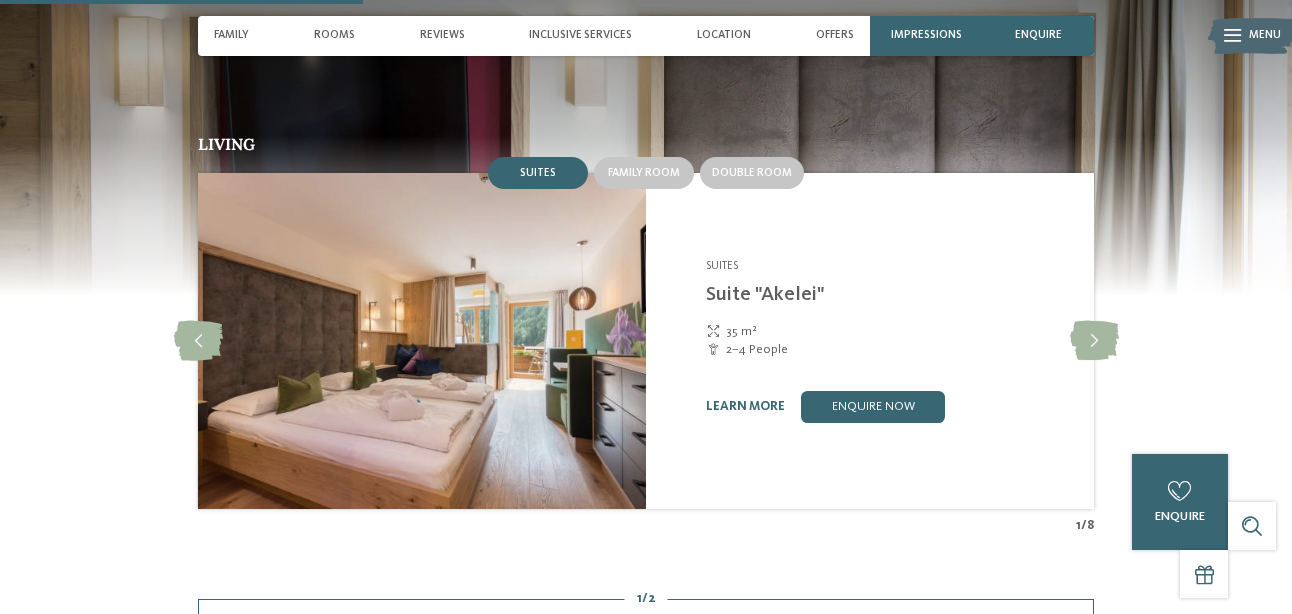 scroll, scrollTop: 1578, scrollLeft: 0, axis: vertical 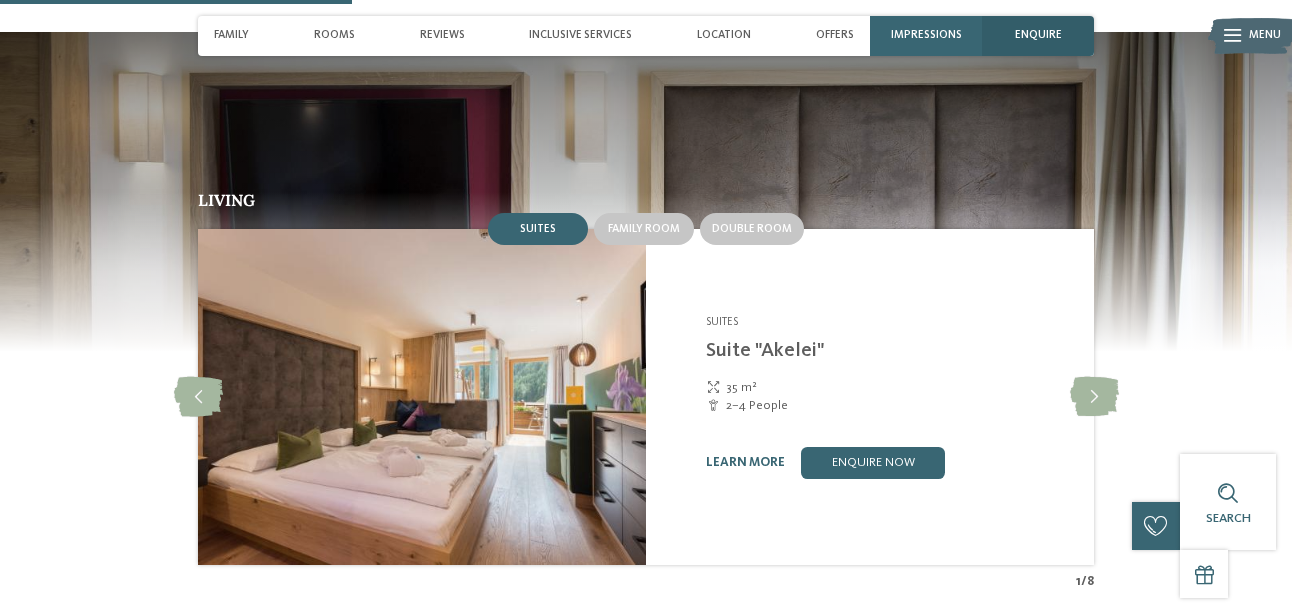 click on "enquire" at bounding box center [1038, 36] 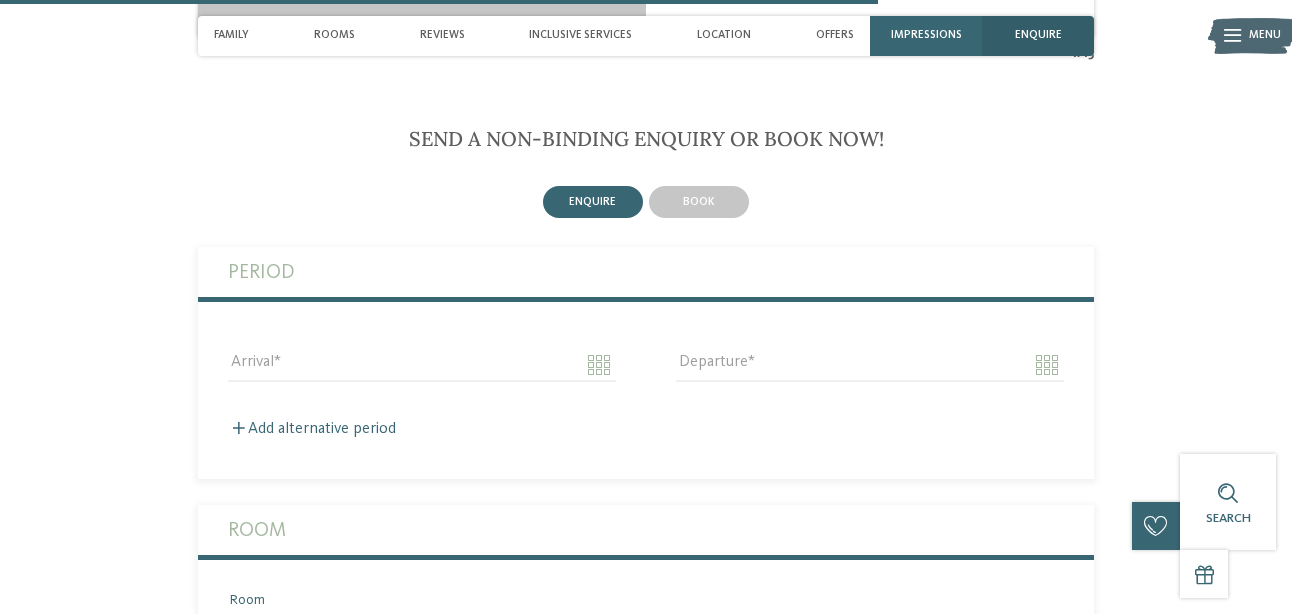 scroll, scrollTop: 3938, scrollLeft: 0, axis: vertical 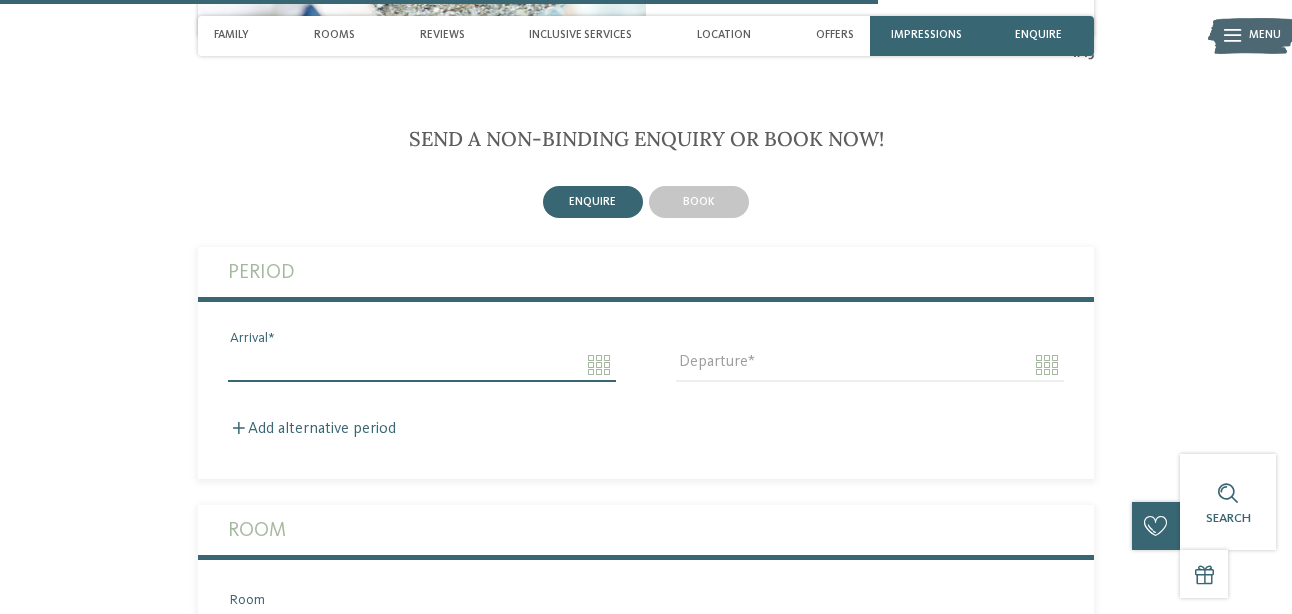 click on "Arrival" at bounding box center [422, 365] 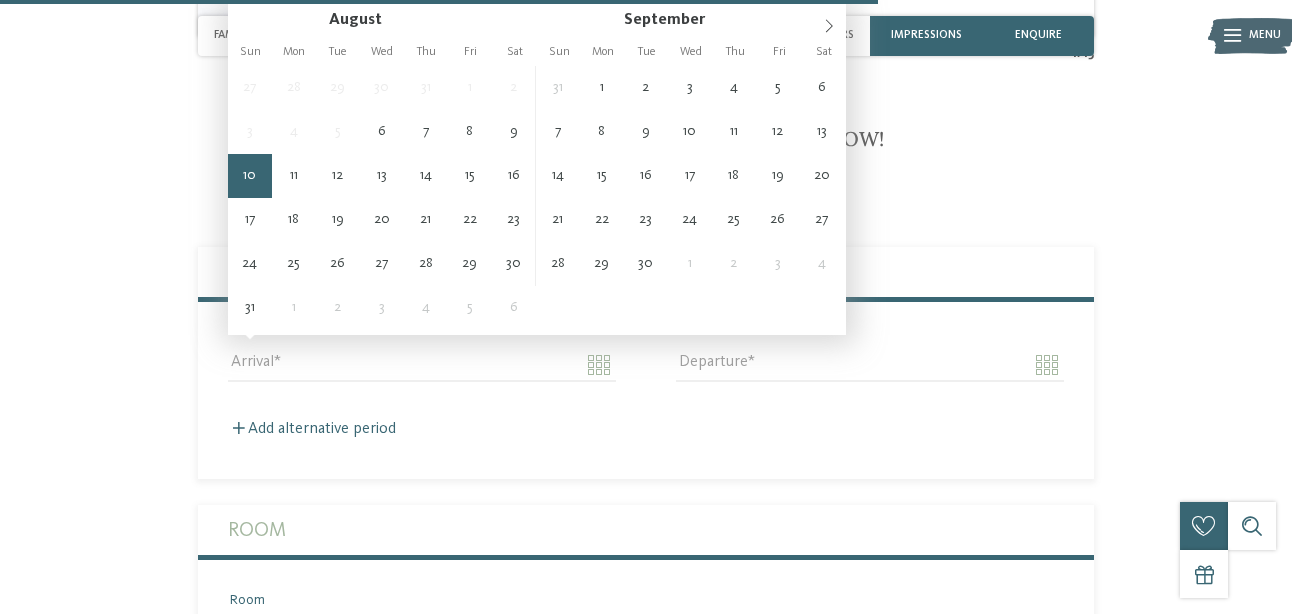 type on "**********" 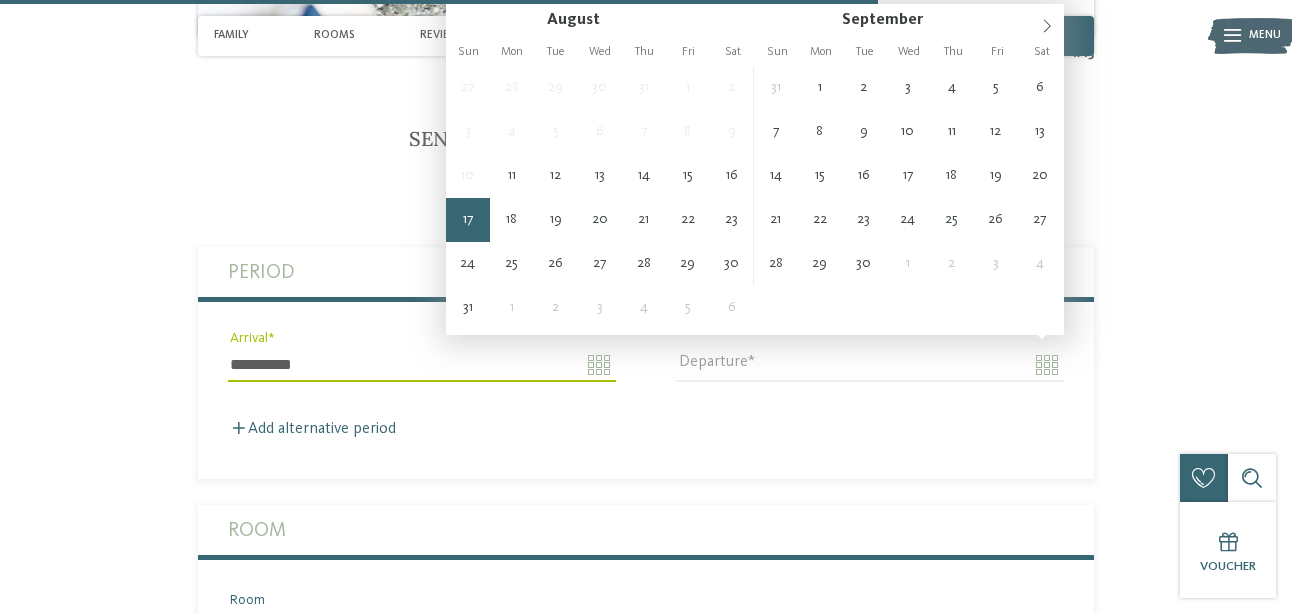 type on "**********" 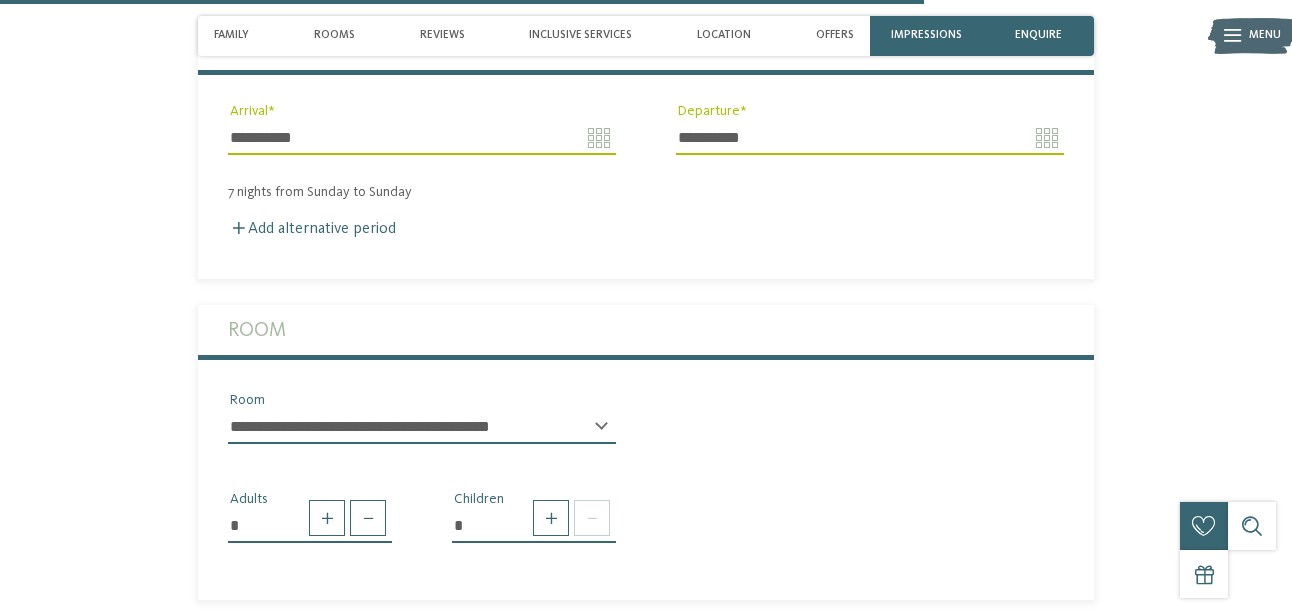 scroll, scrollTop: 4167, scrollLeft: 0, axis: vertical 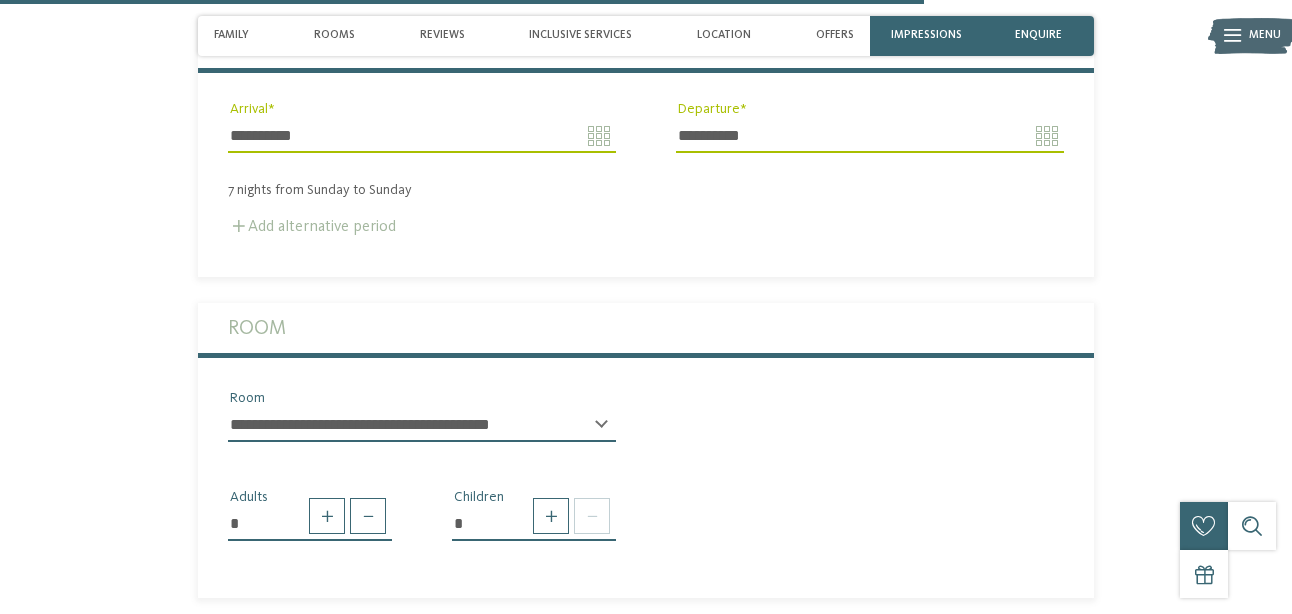 click on "Add alternative period" at bounding box center (312, 227) 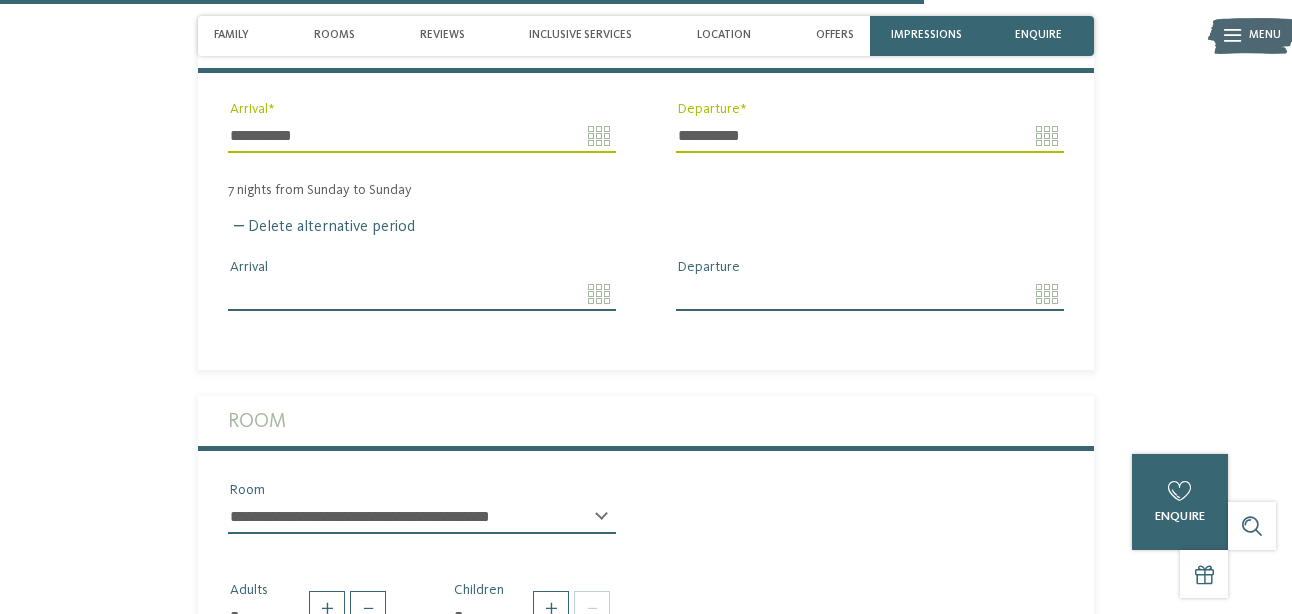click on "Just a moment - the website is loading …
DE
IT
Menu" at bounding box center [646, -890] 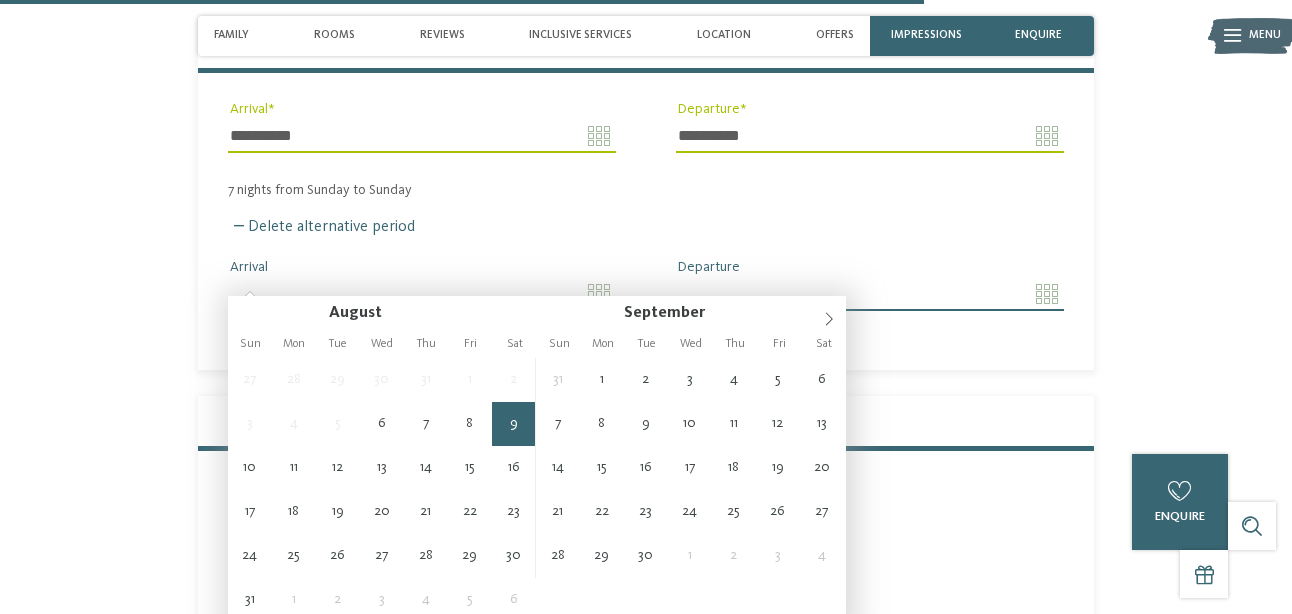 type on "**********" 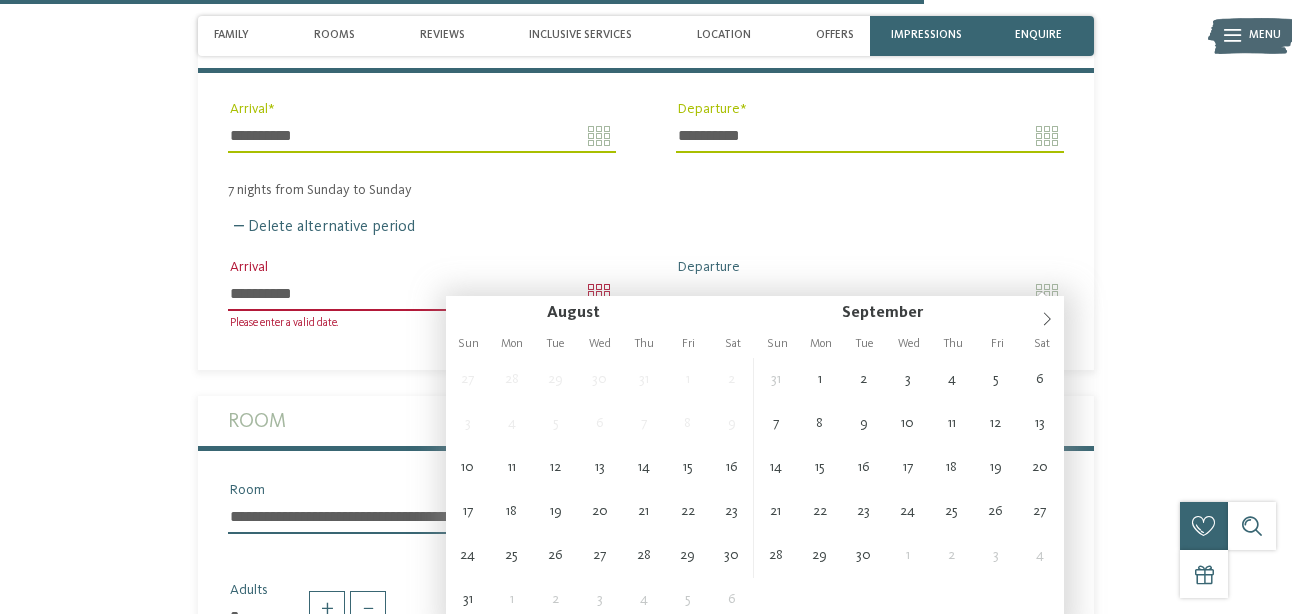 click on "Departure" at bounding box center [870, 294] 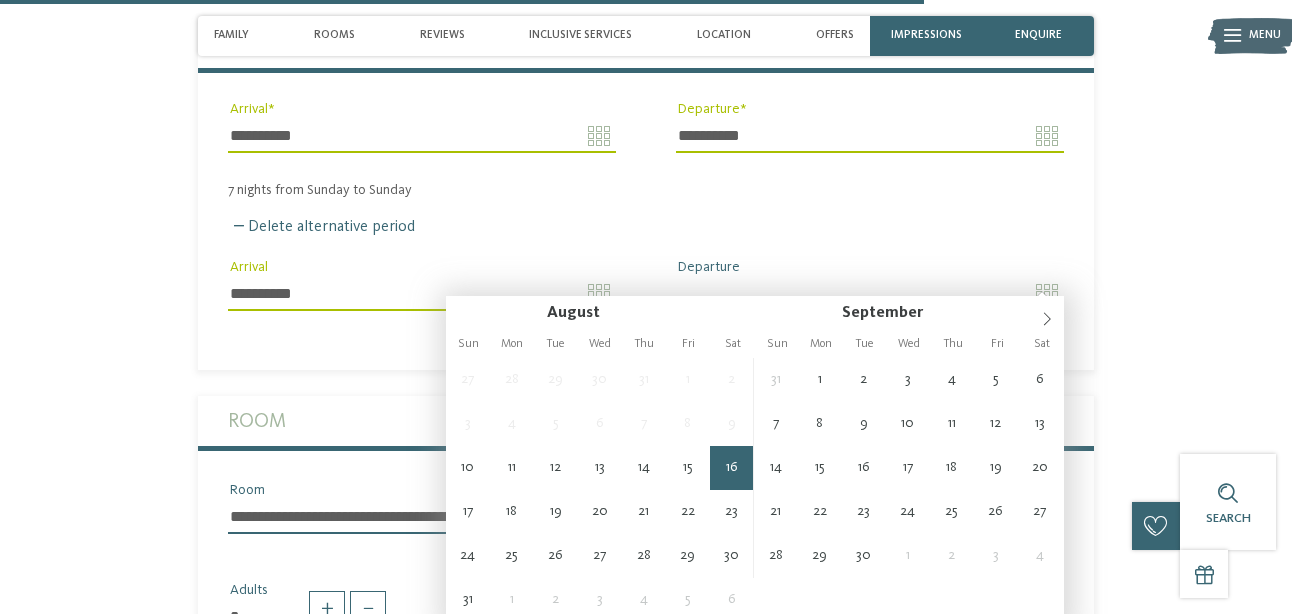 type on "**********" 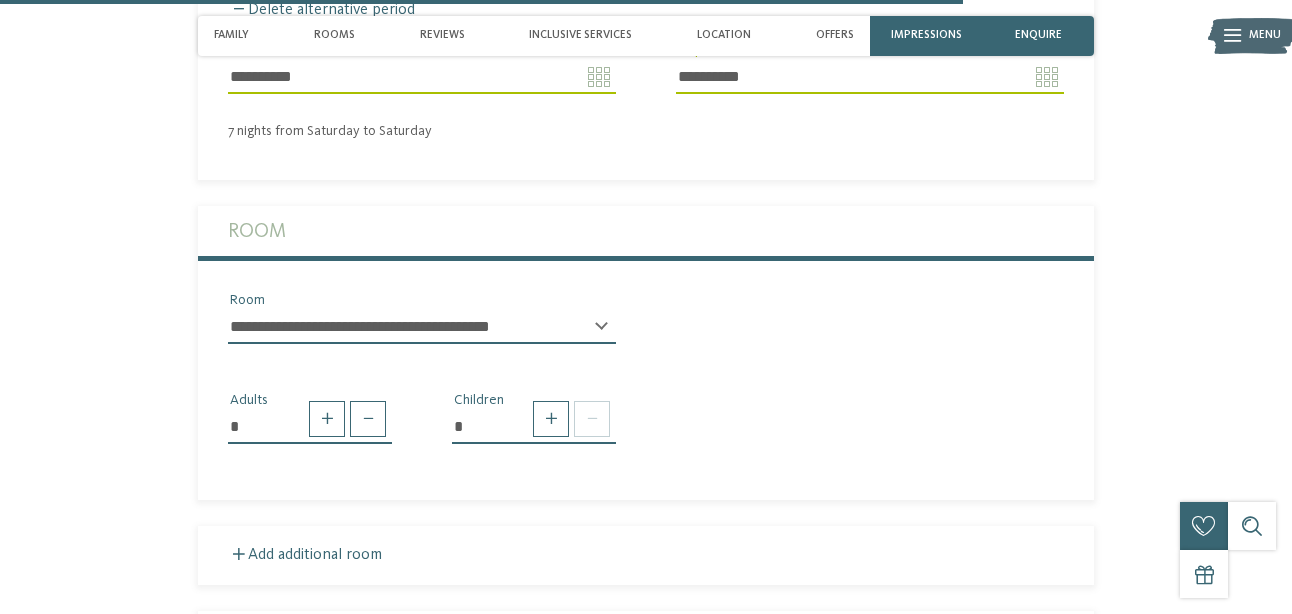 scroll, scrollTop: 4455, scrollLeft: 0, axis: vertical 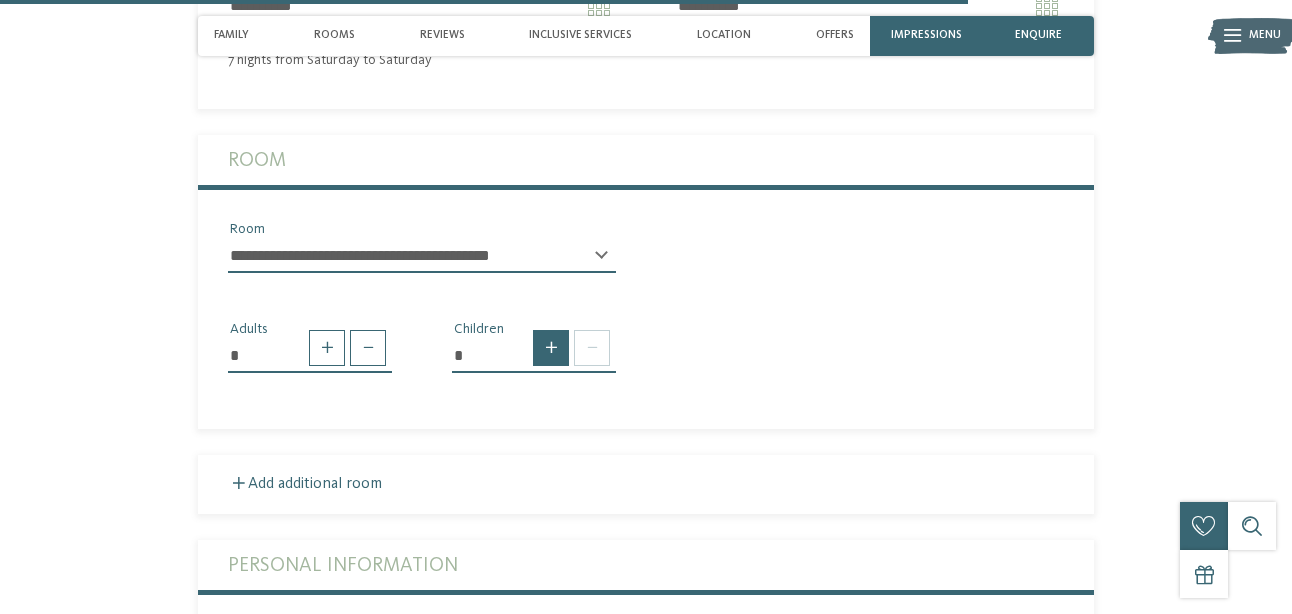 click at bounding box center (551, 348) 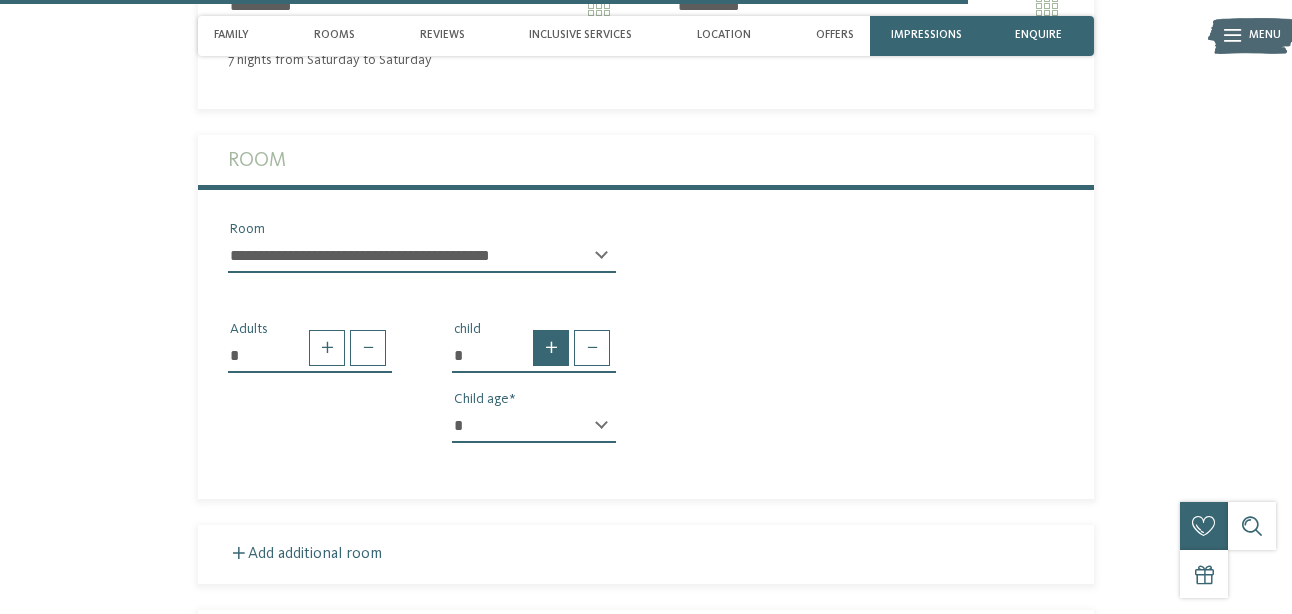 click at bounding box center (551, 348) 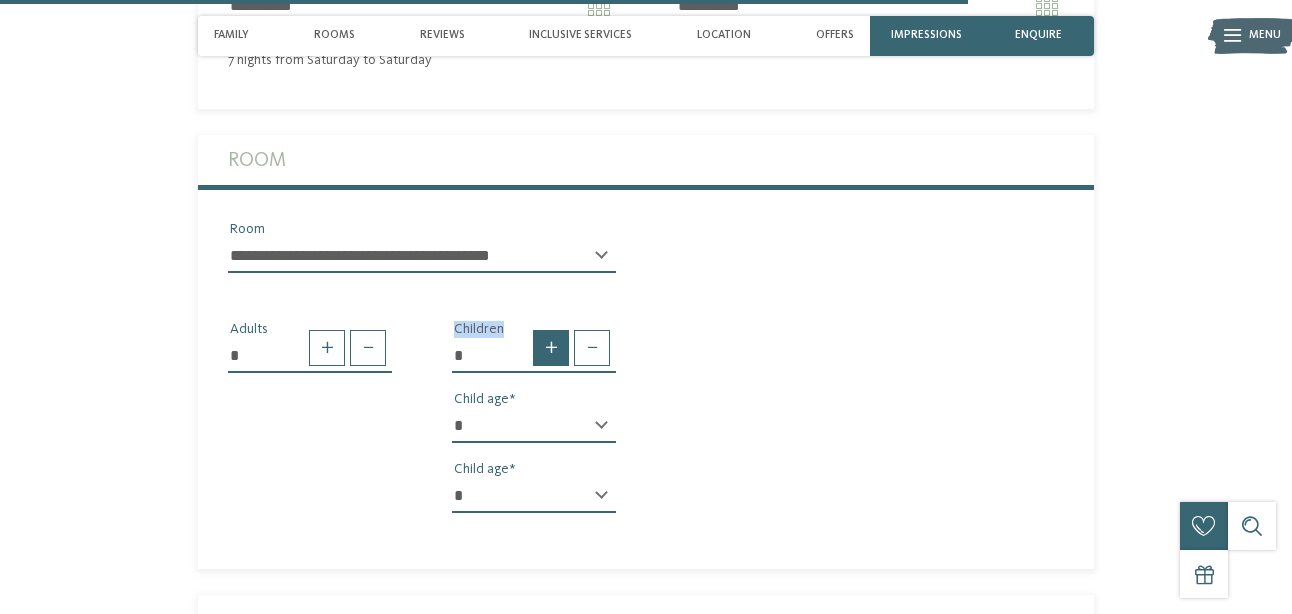 click at bounding box center [551, 348] 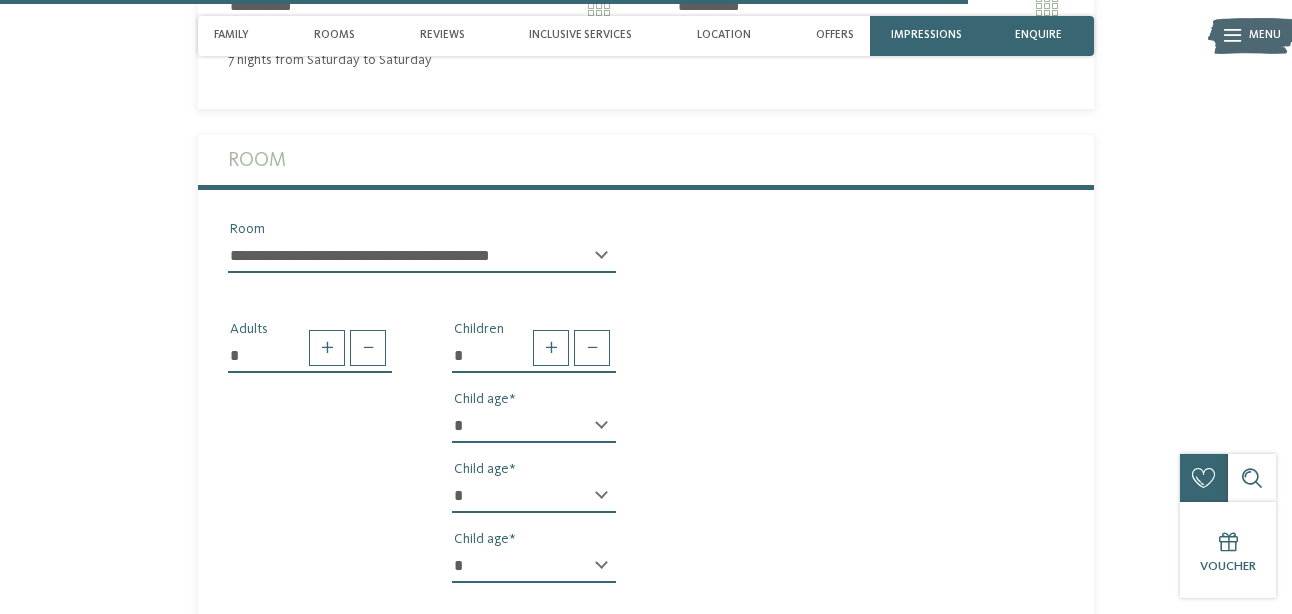 click on "* * * * * * * * * * * ** ** ** ** ** ** ** **" at bounding box center (534, 426) 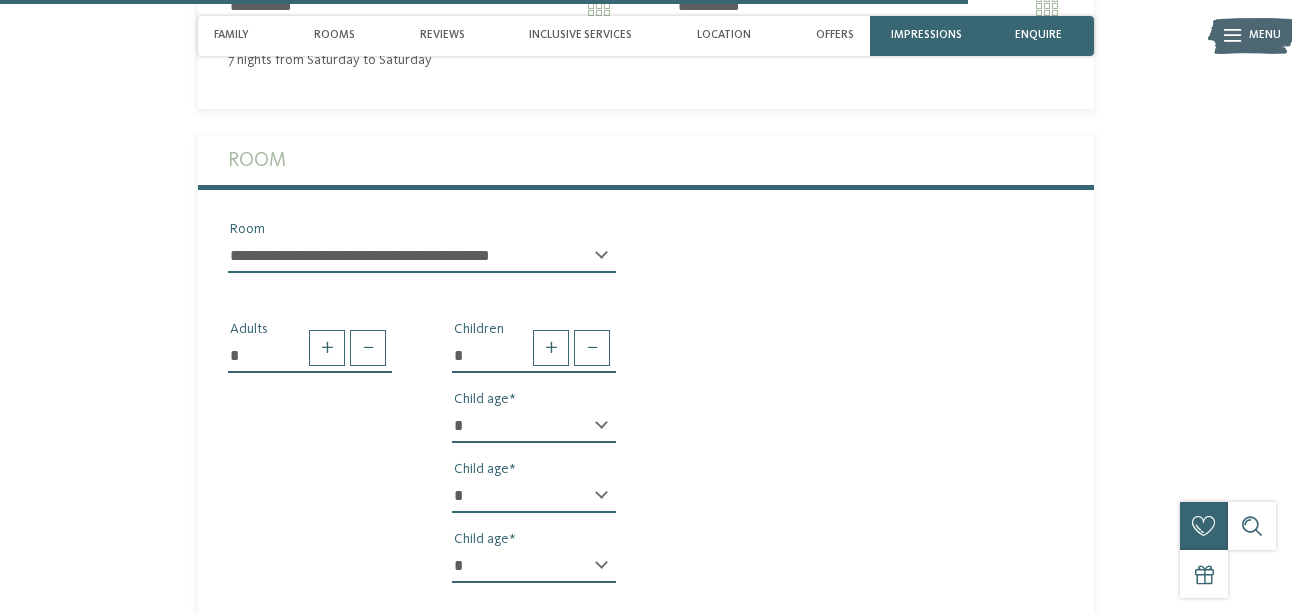 select on "*" 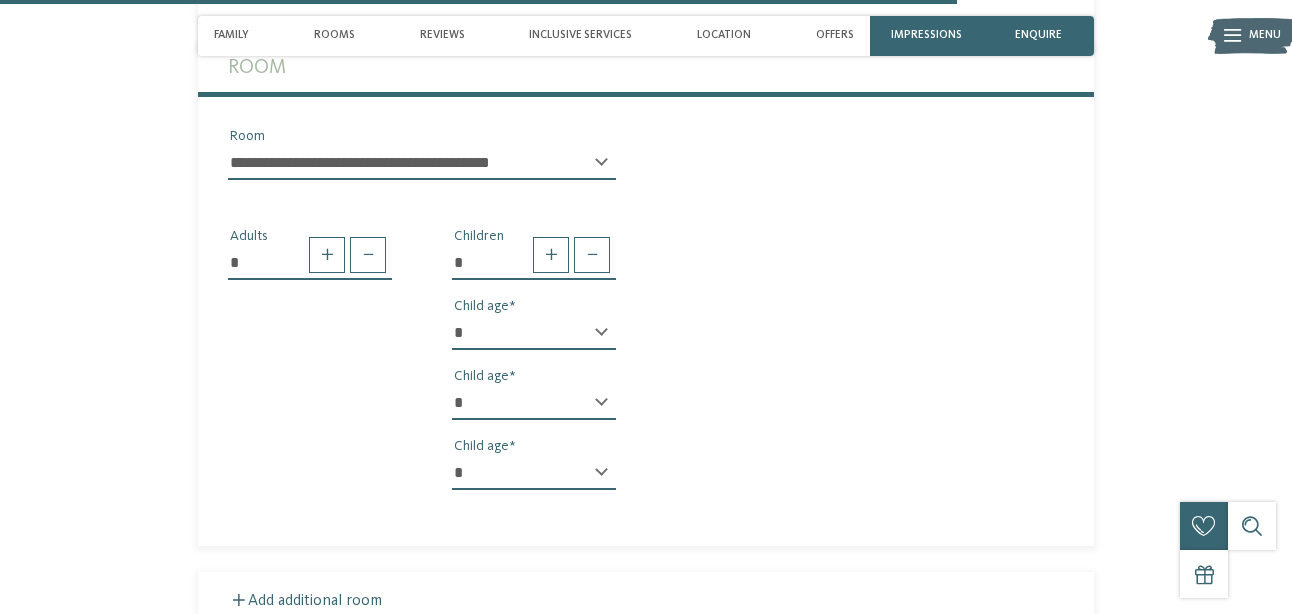 scroll, scrollTop: 4564, scrollLeft: 0, axis: vertical 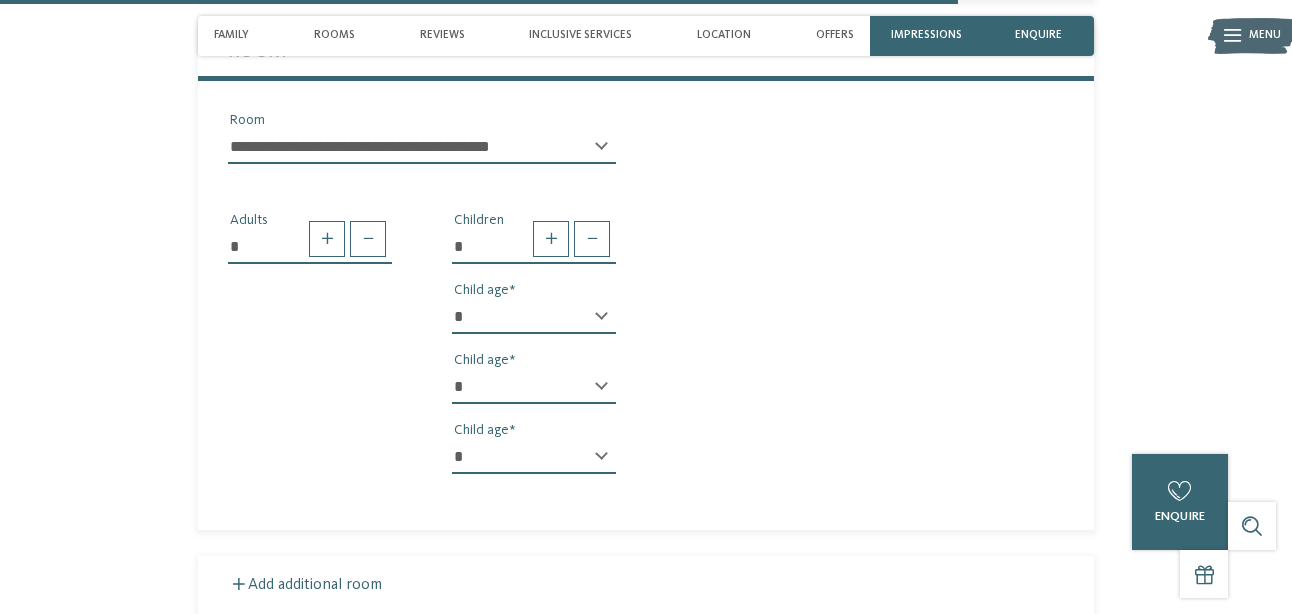 click on "* * * * * * * * * * * ** ** ** ** ** ** ** **     Child age * * * * * * * * * * * ** ** ** ** ** ** ** **     Child age * * * * * * * * * * * ** ** ** ** ** ** ** **     Child age" at bounding box center [534, 395] 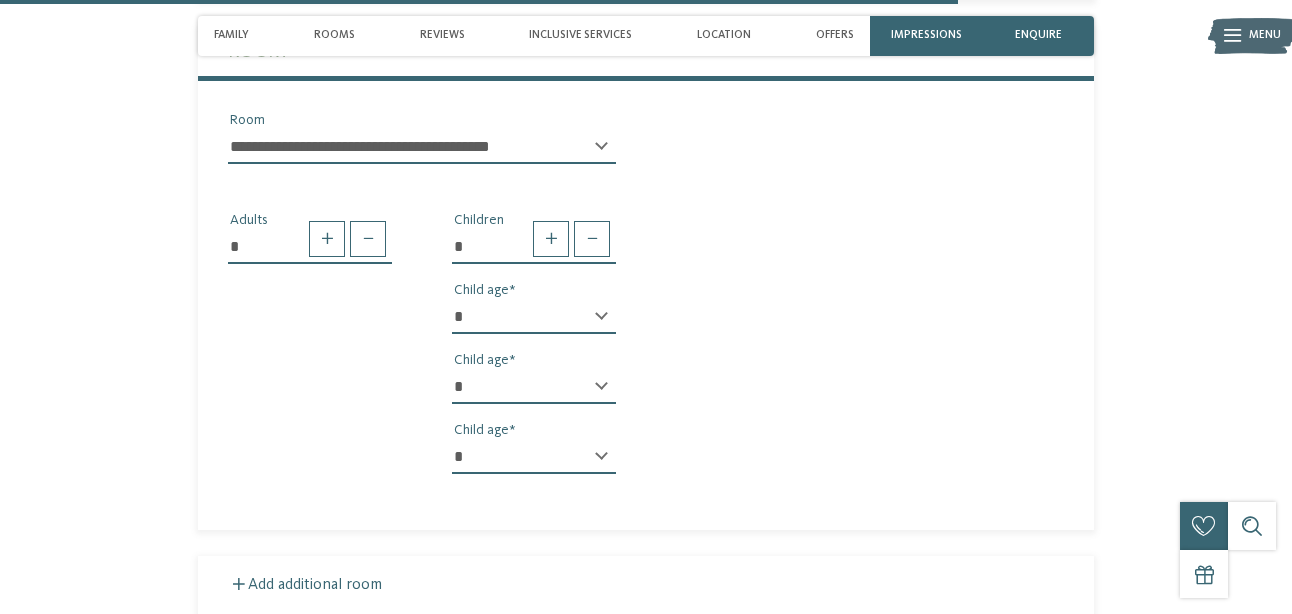 select on "**" 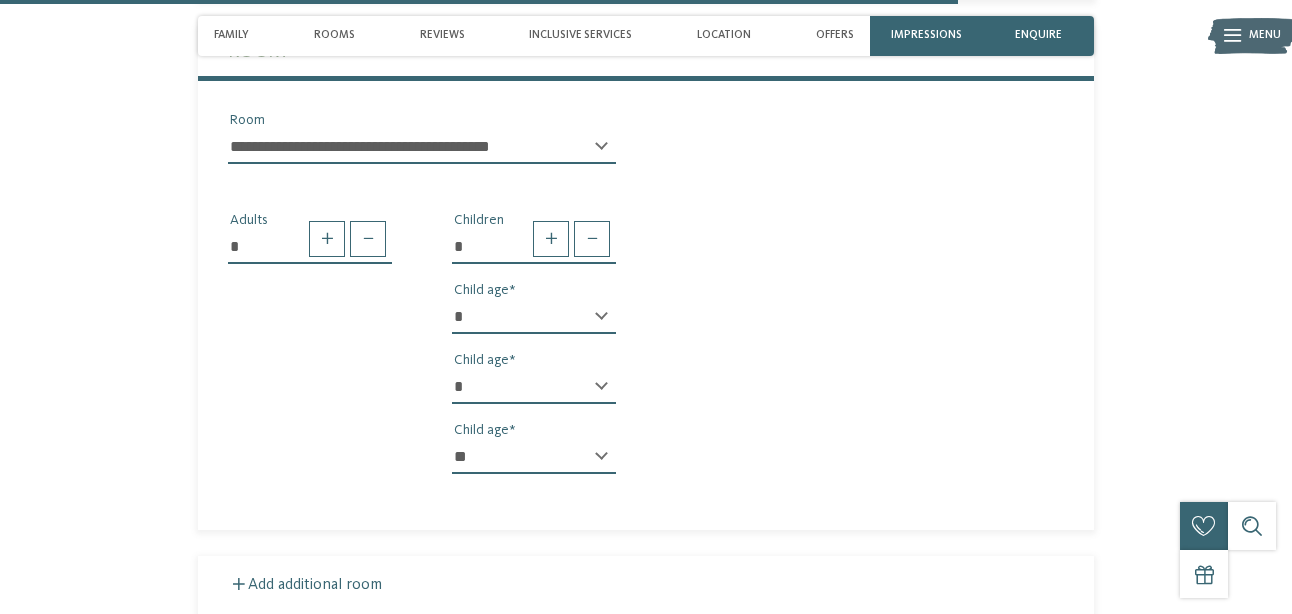 click on "* * * * * * * * * * * ** ** ** ** ** ** ** **" at bounding box center (534, 457) 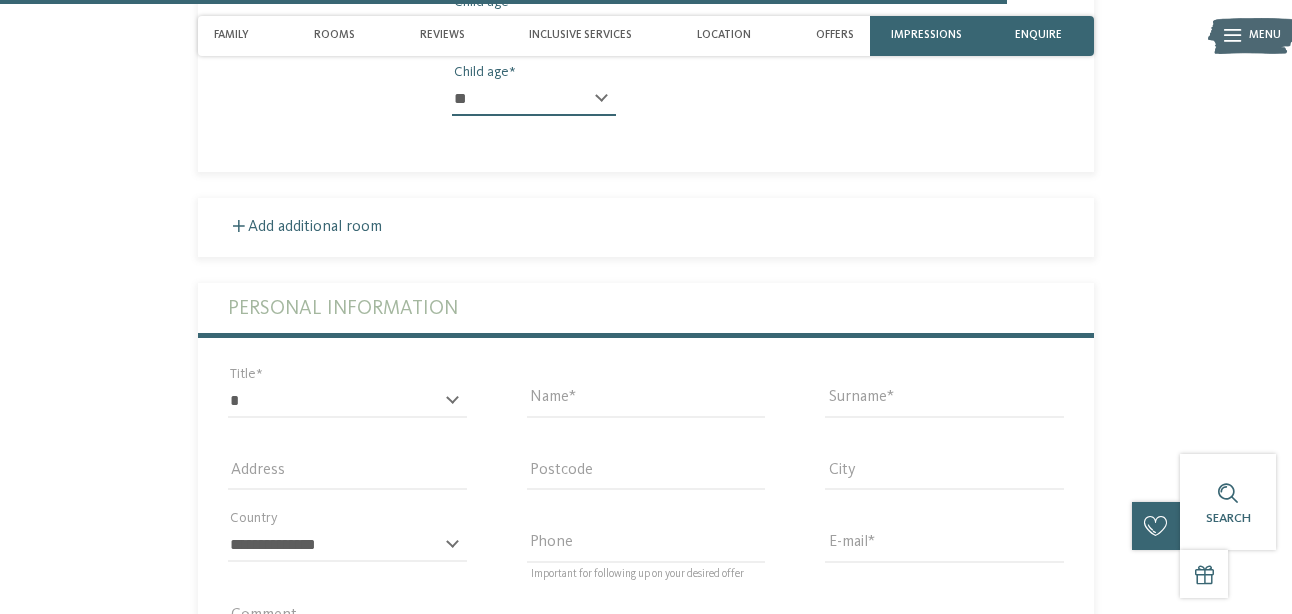 scroll, scrollTop: 4961, scrollLeft: 0, axis: vertical 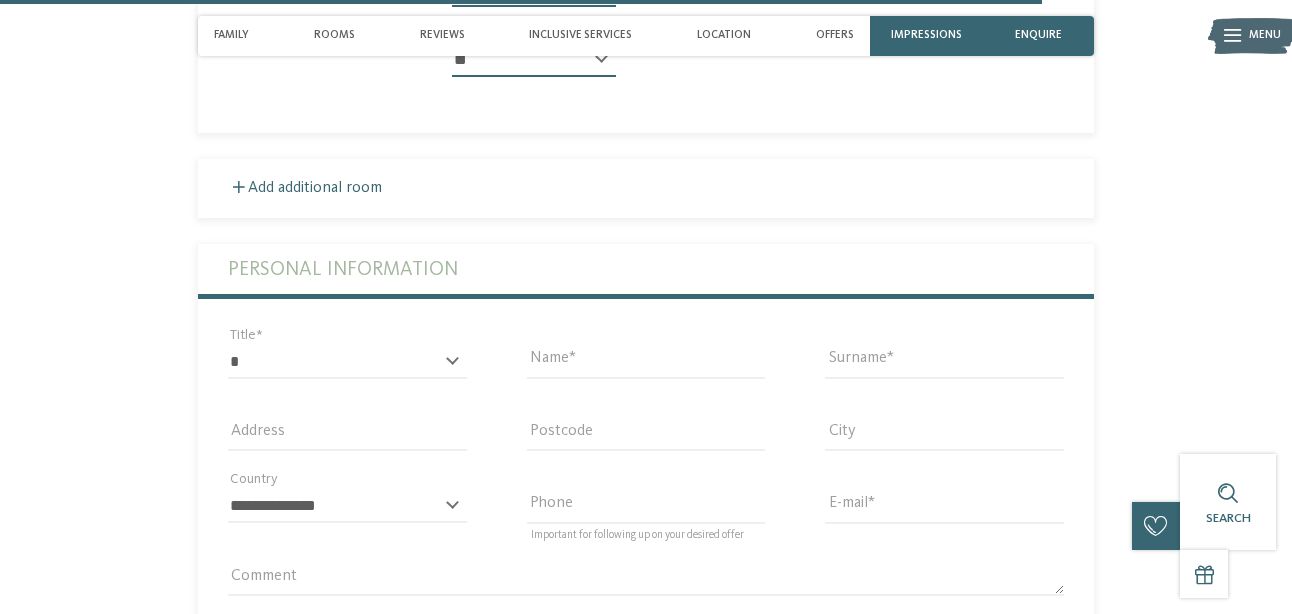 click on "* ** ** ****** **
Title" at bounding box center (347, 361) 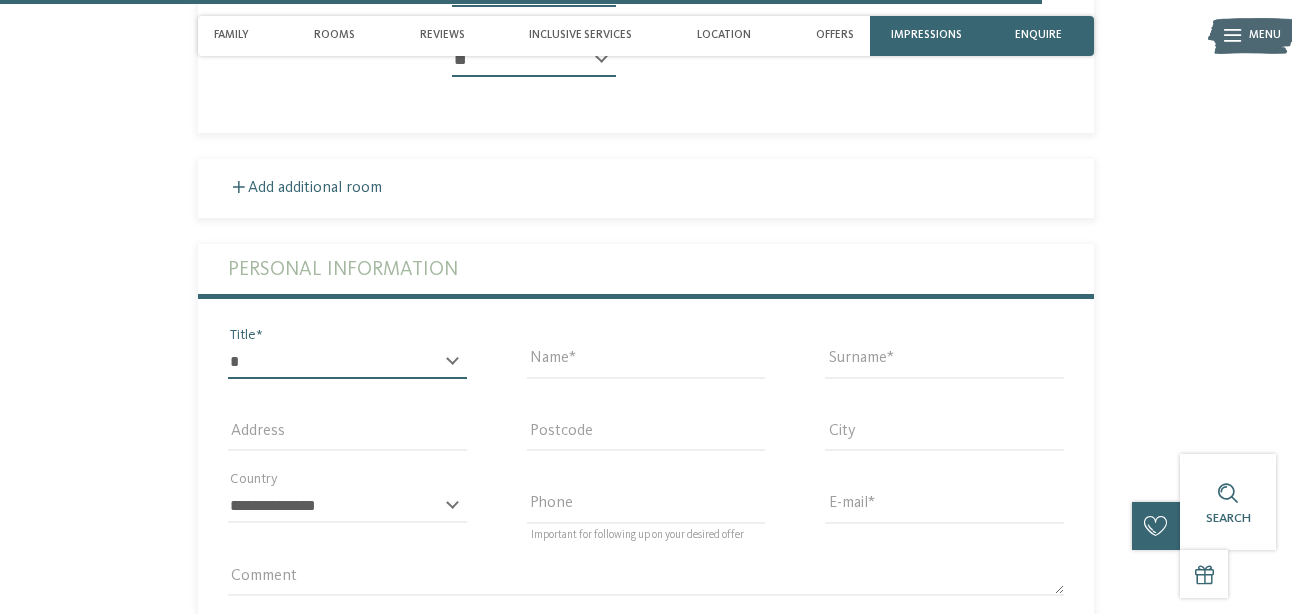 click on "* ** ** ****** **" at bounding box center (347, 362) 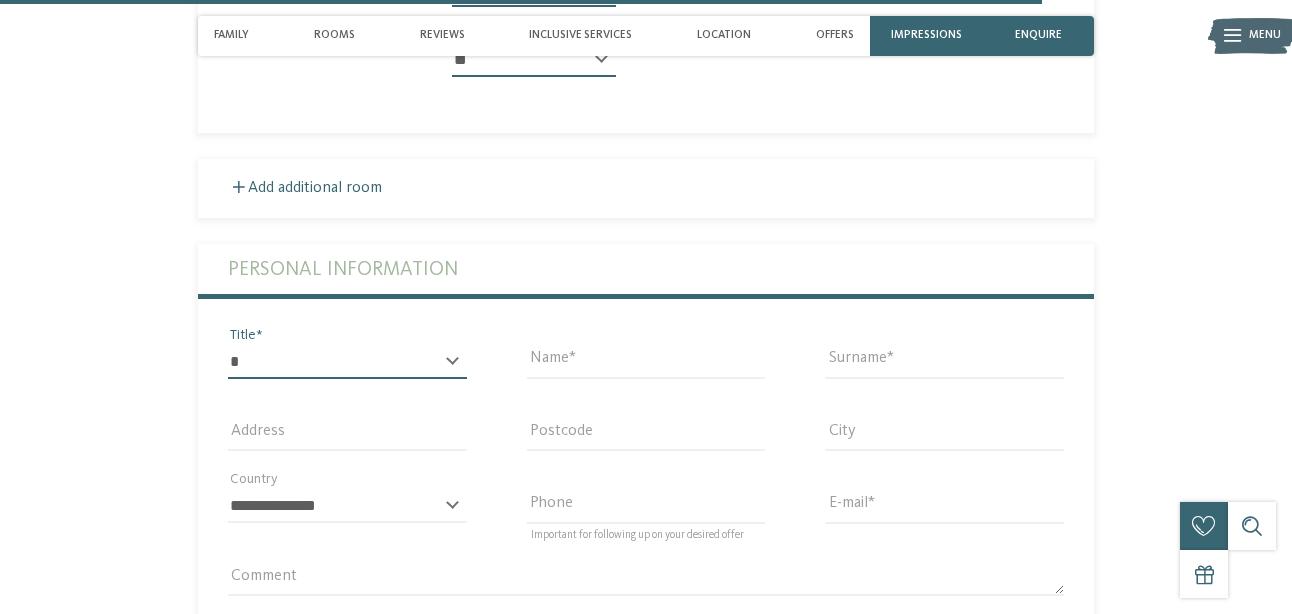 select on "*" 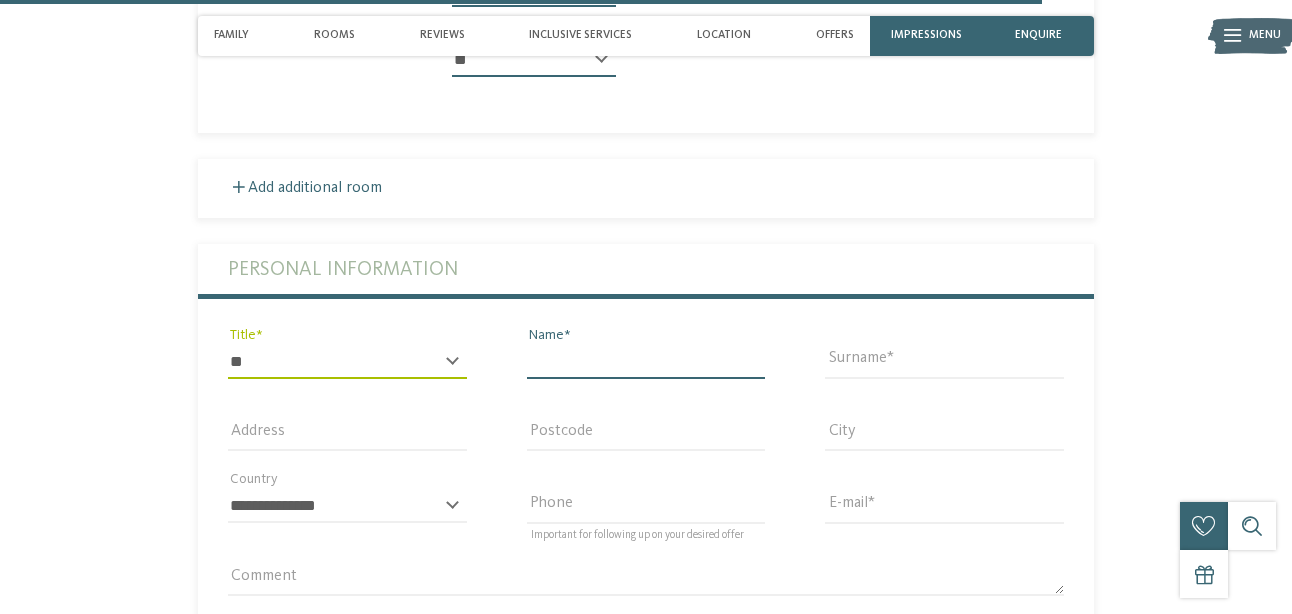click on "Name" at bounding box center [646, 362] 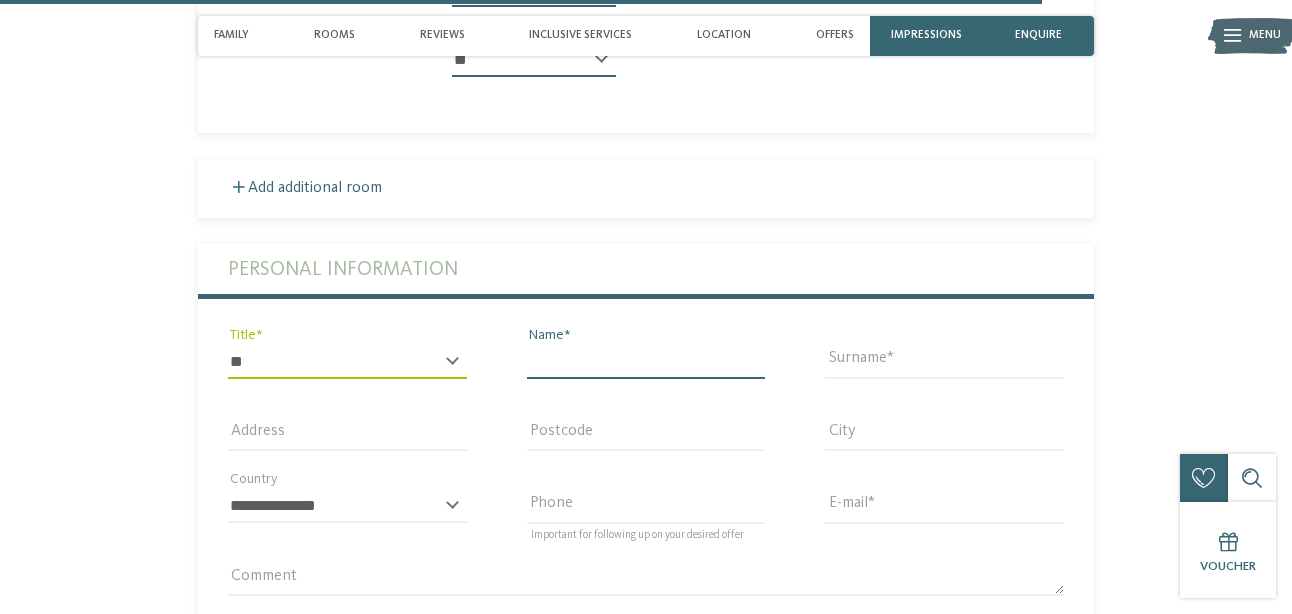 type on "*******" 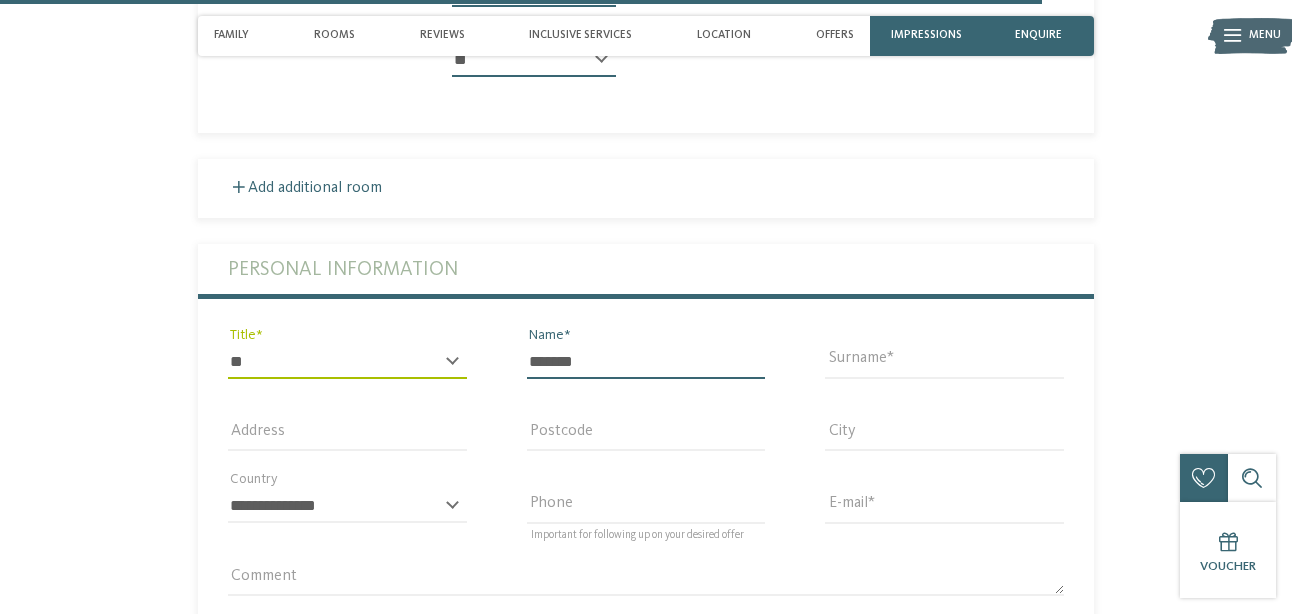 type on "******" 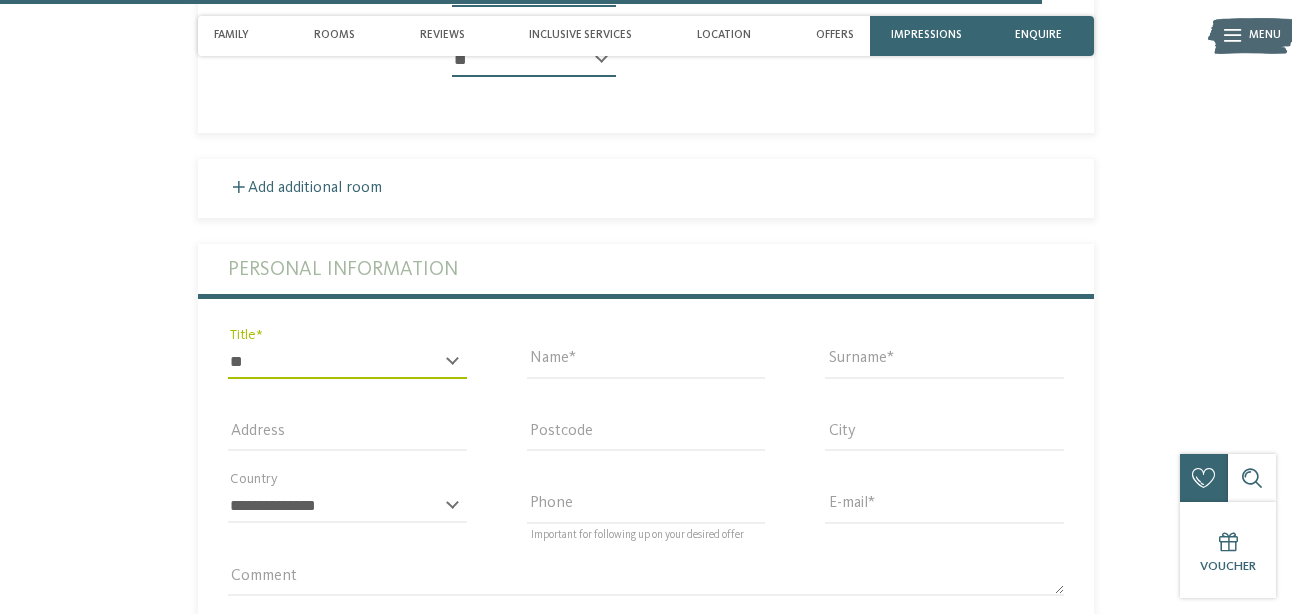 type on "**********" 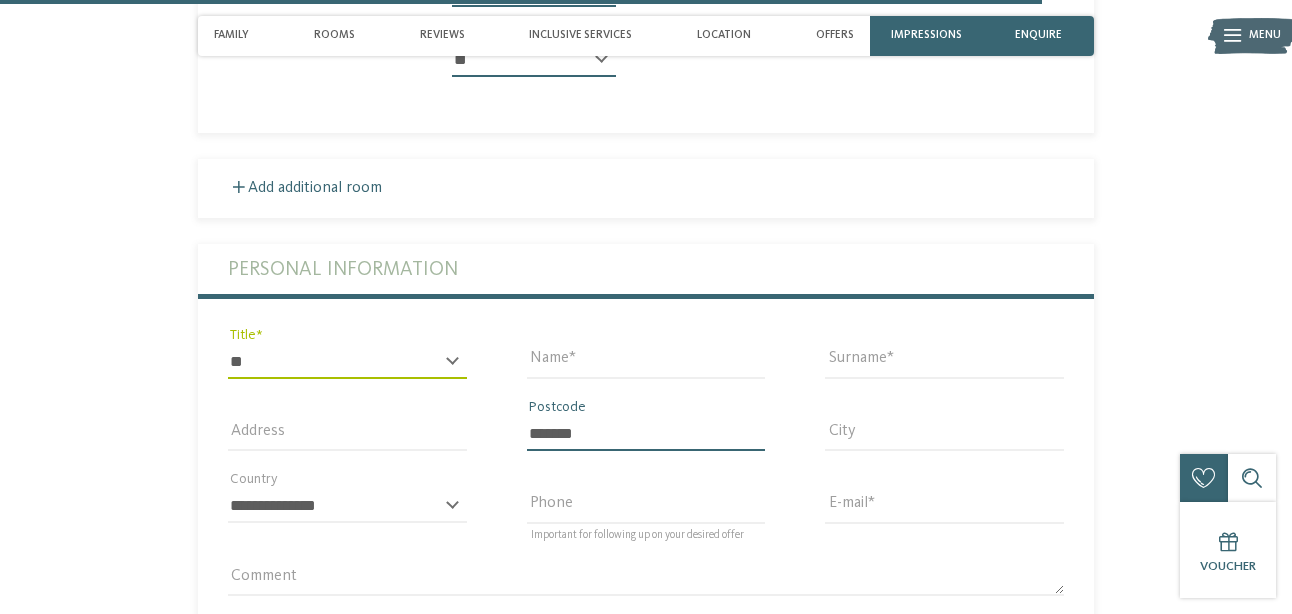 type on "********" 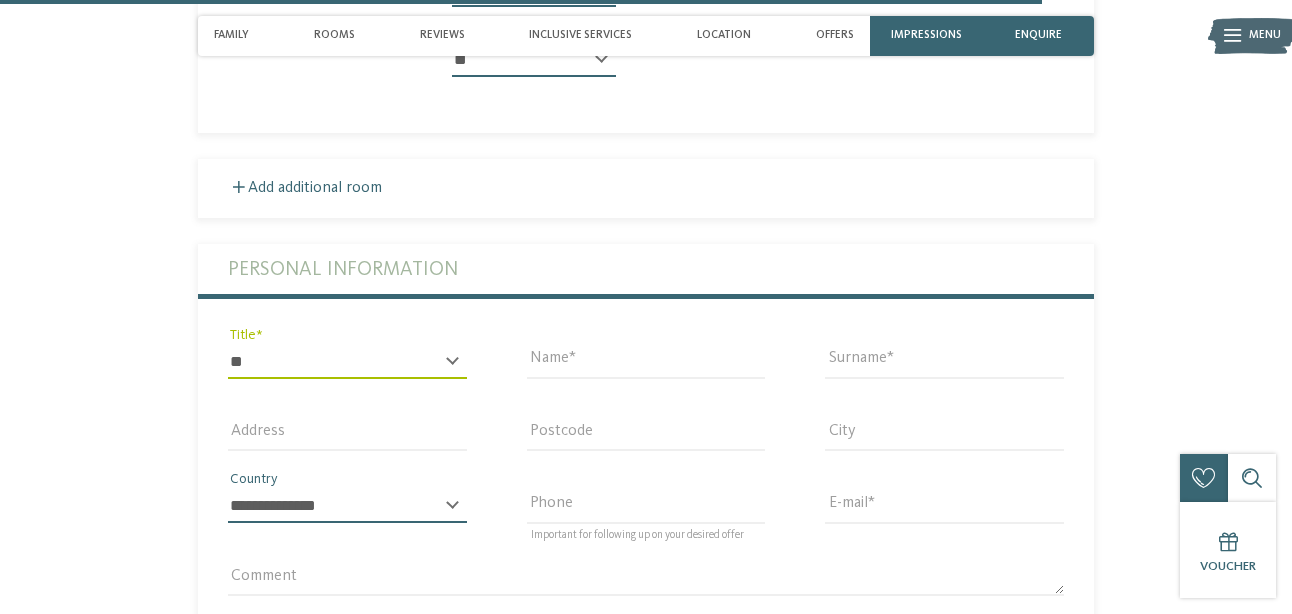 select on "**" 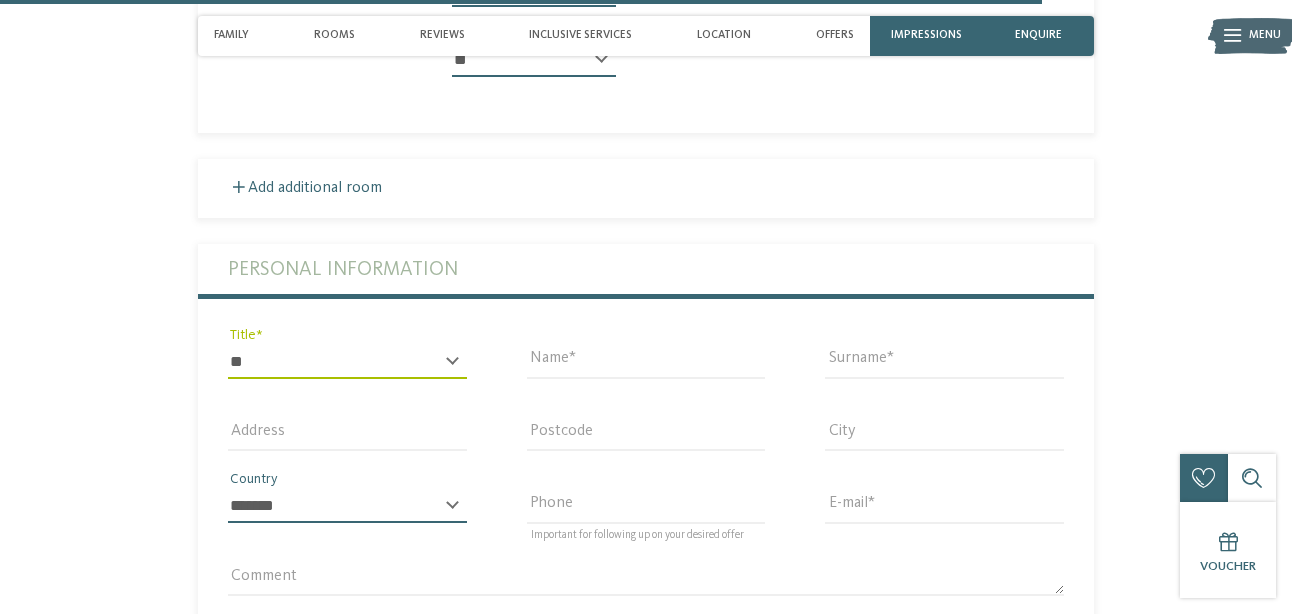 type on "**********" 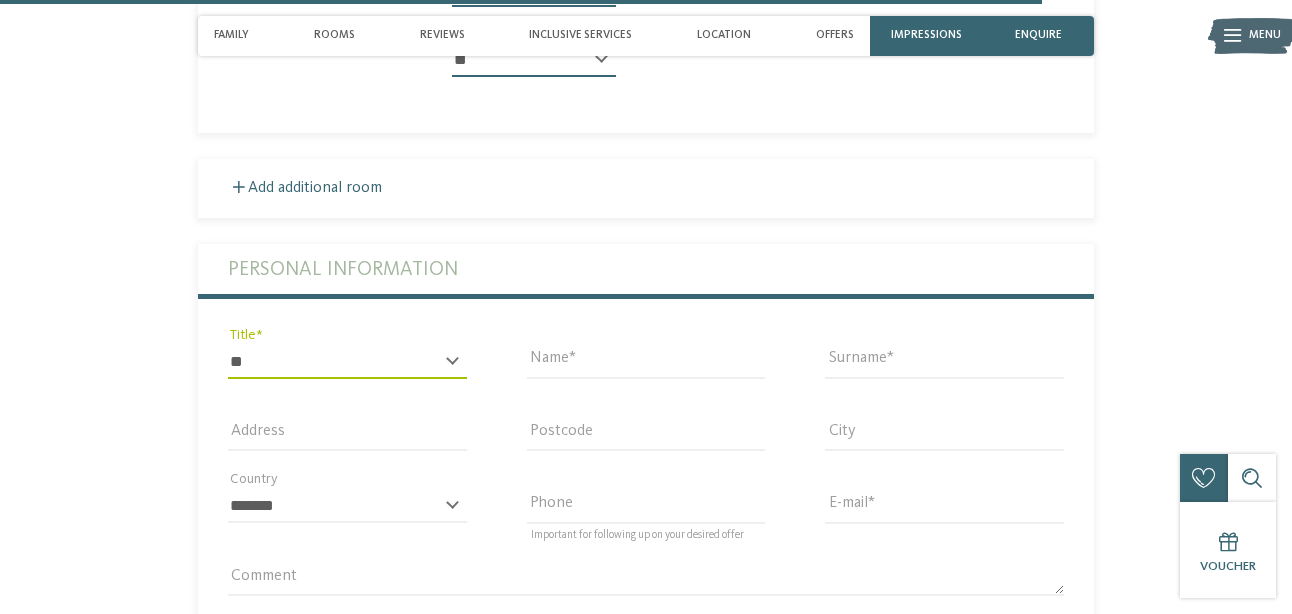 type on "**********" 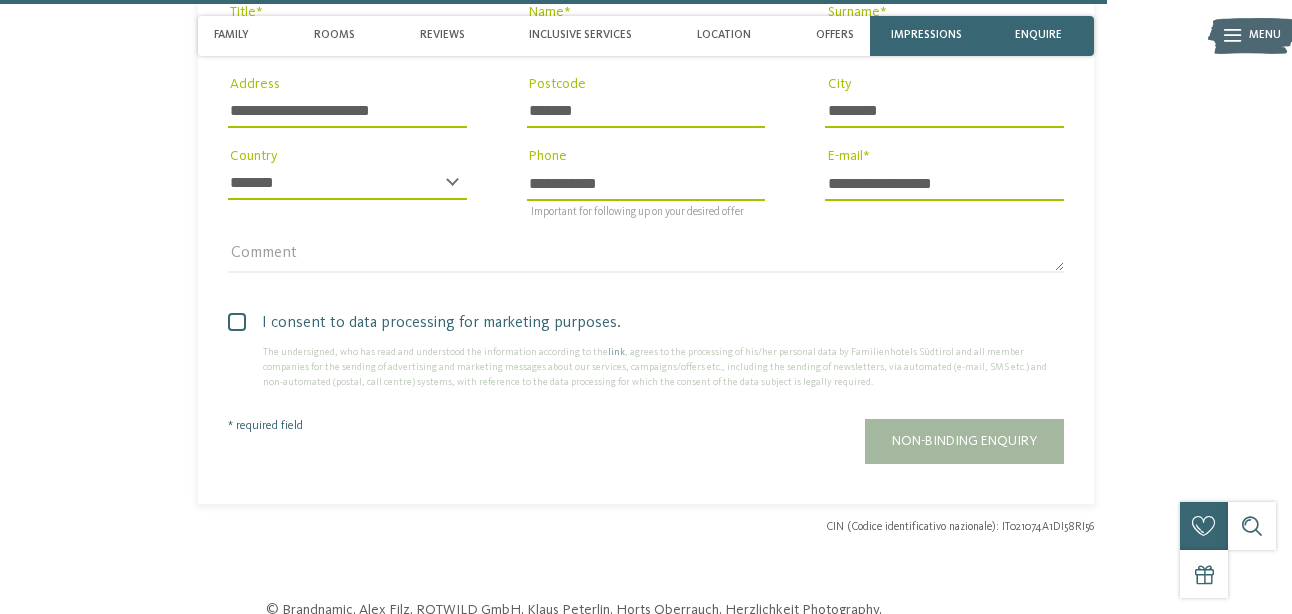 scroll, scrollTop: 5289, scrollLeft: 0, axis: vertical 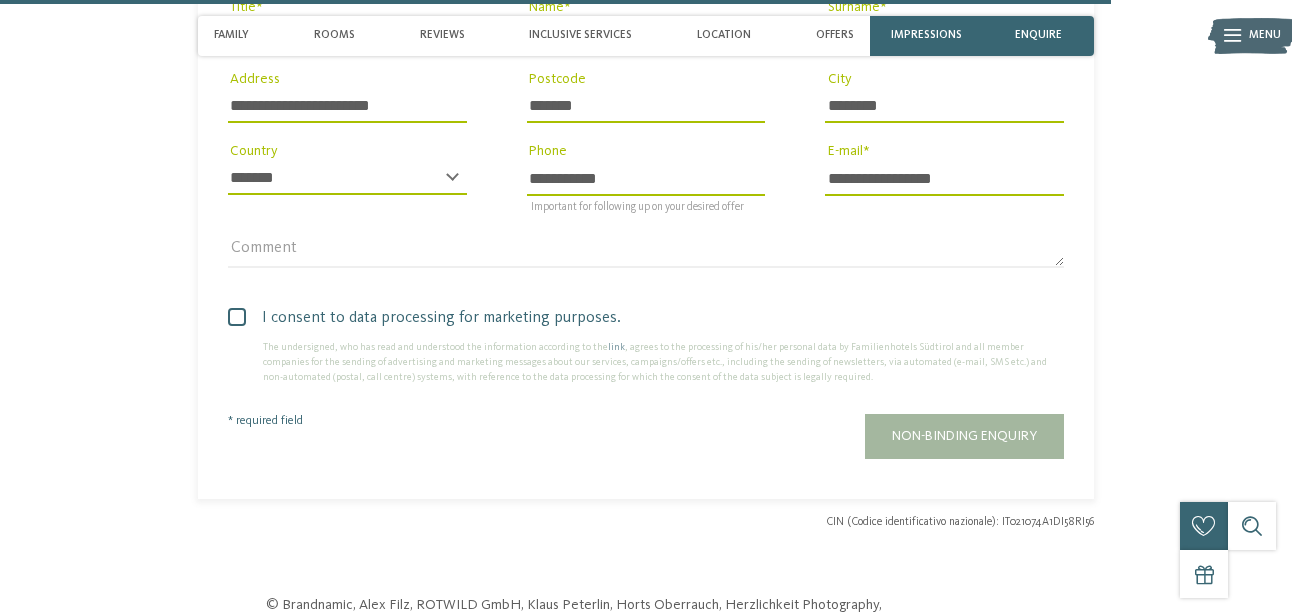 click on "I consent to data processing for marketing purposes." at bounding box center (653, 318) 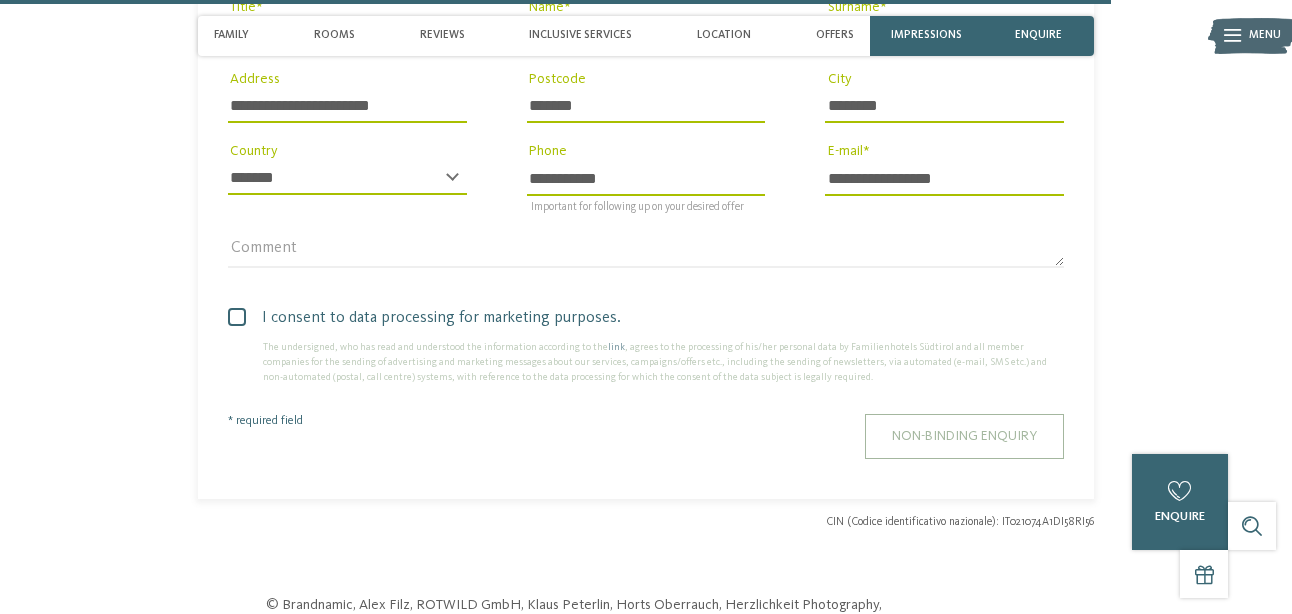 click on "Non-binding enquiry" at bounding box center [964, 436] 